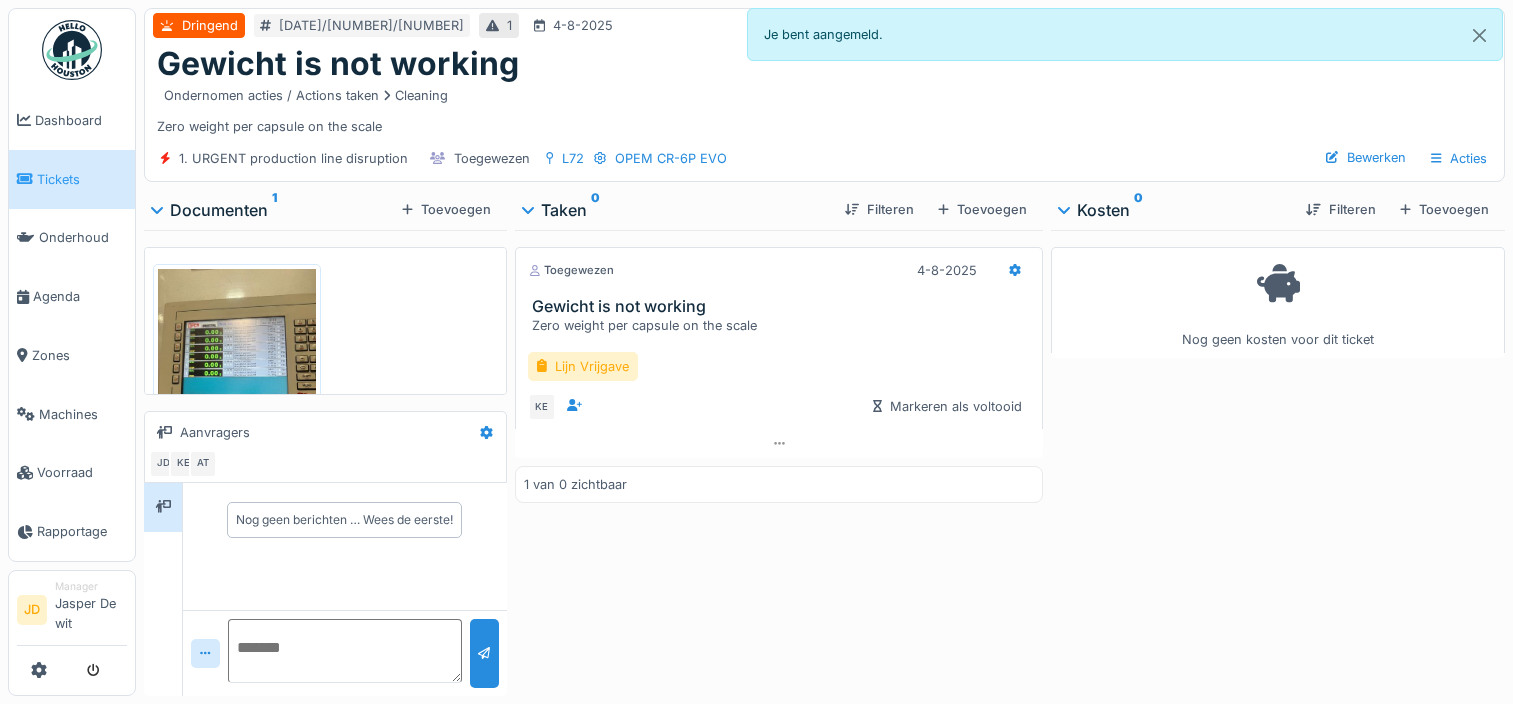 scroll, scrollTop: 0, scrollLeft: 0, axis: both 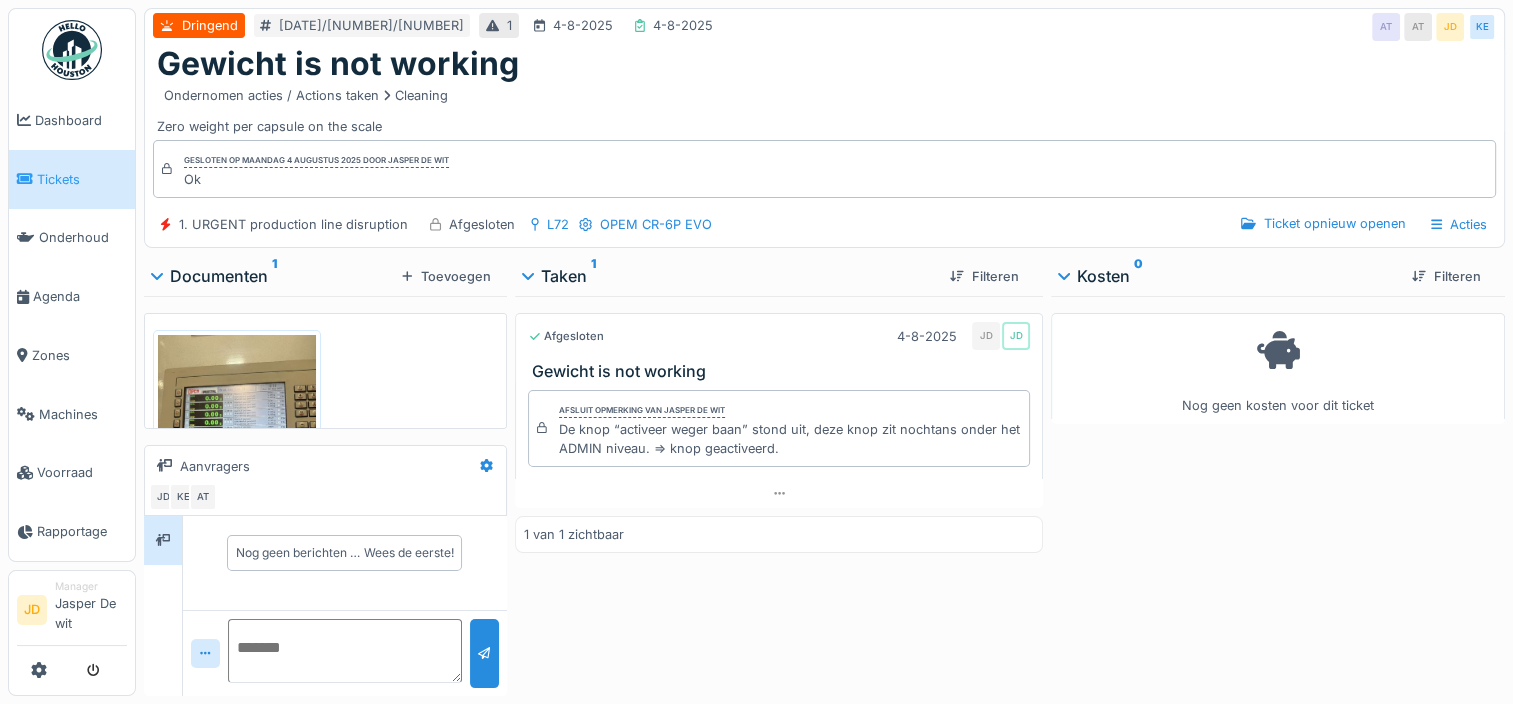 click on "Tickets" at bounding box center [82, 179] 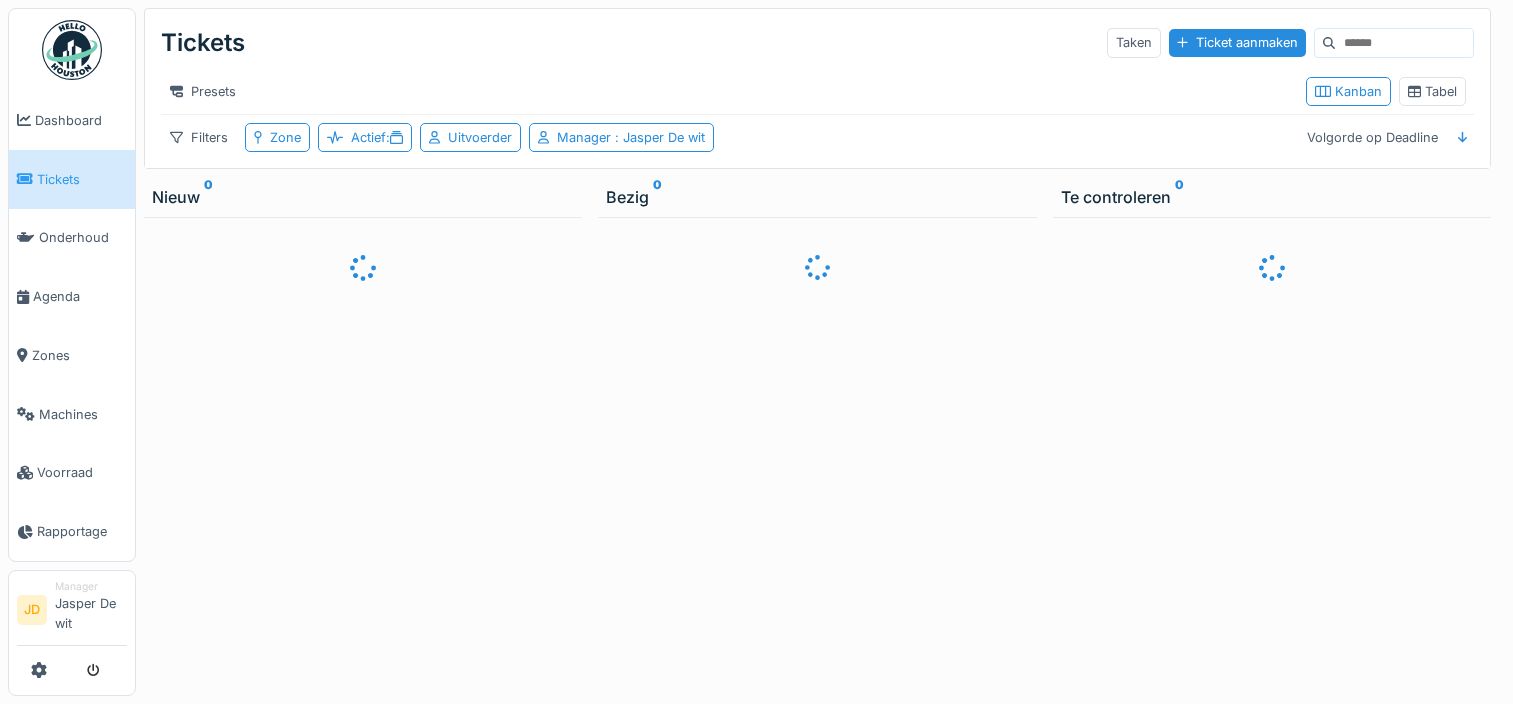 scroll, scrollTop: 0, scrollLeft: 0, axis: both 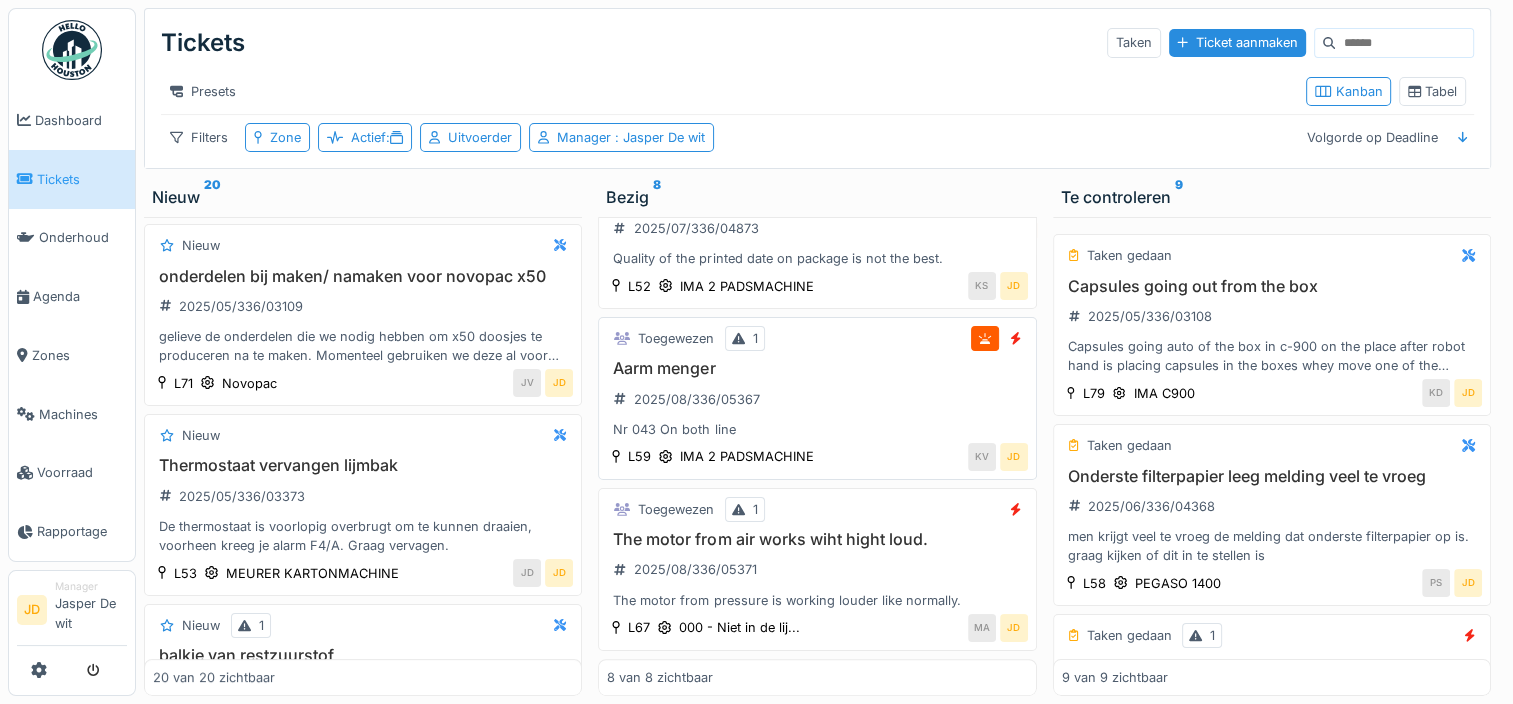 click on "Nr 043 On both line" at bounding box center (817, 429) 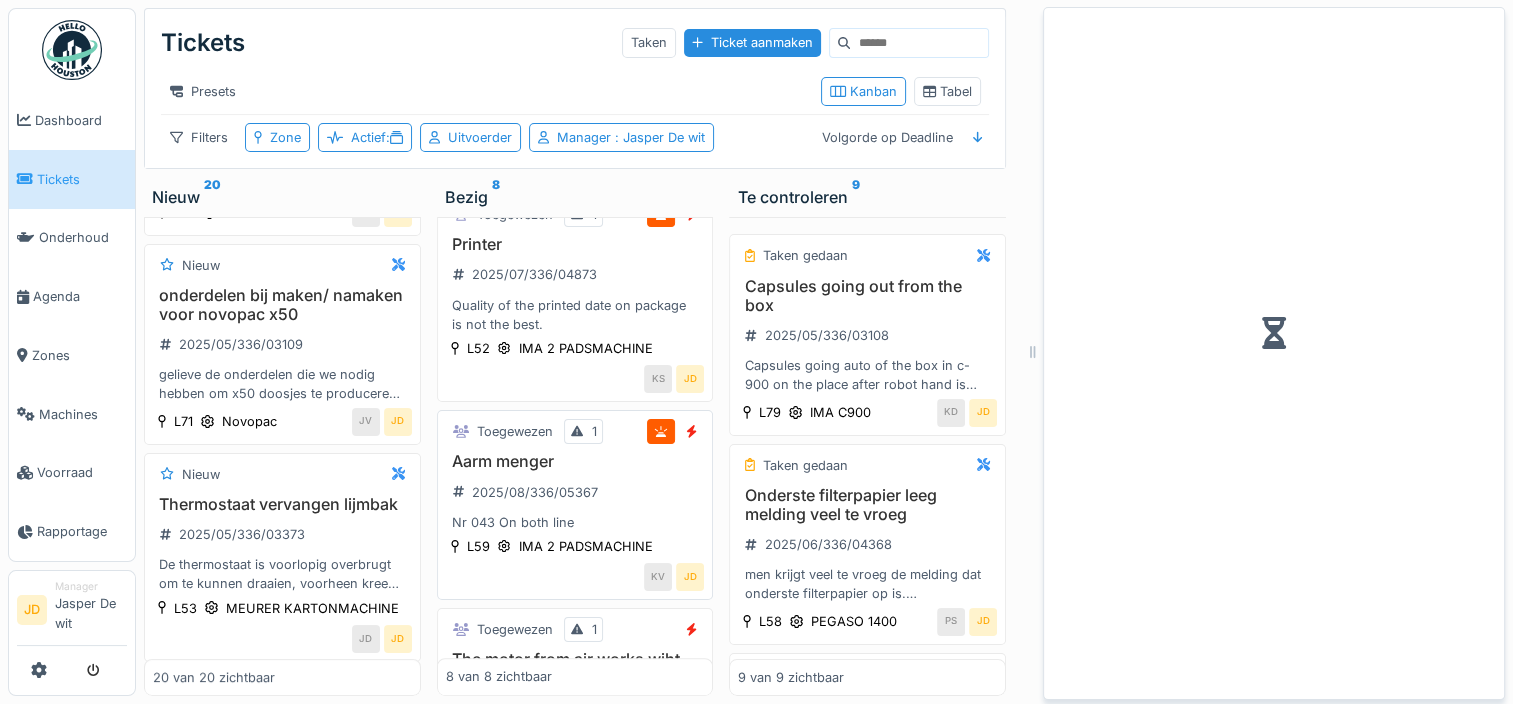 scroll, scrollTop: 265, scrollLeft: 0, axis: vertical 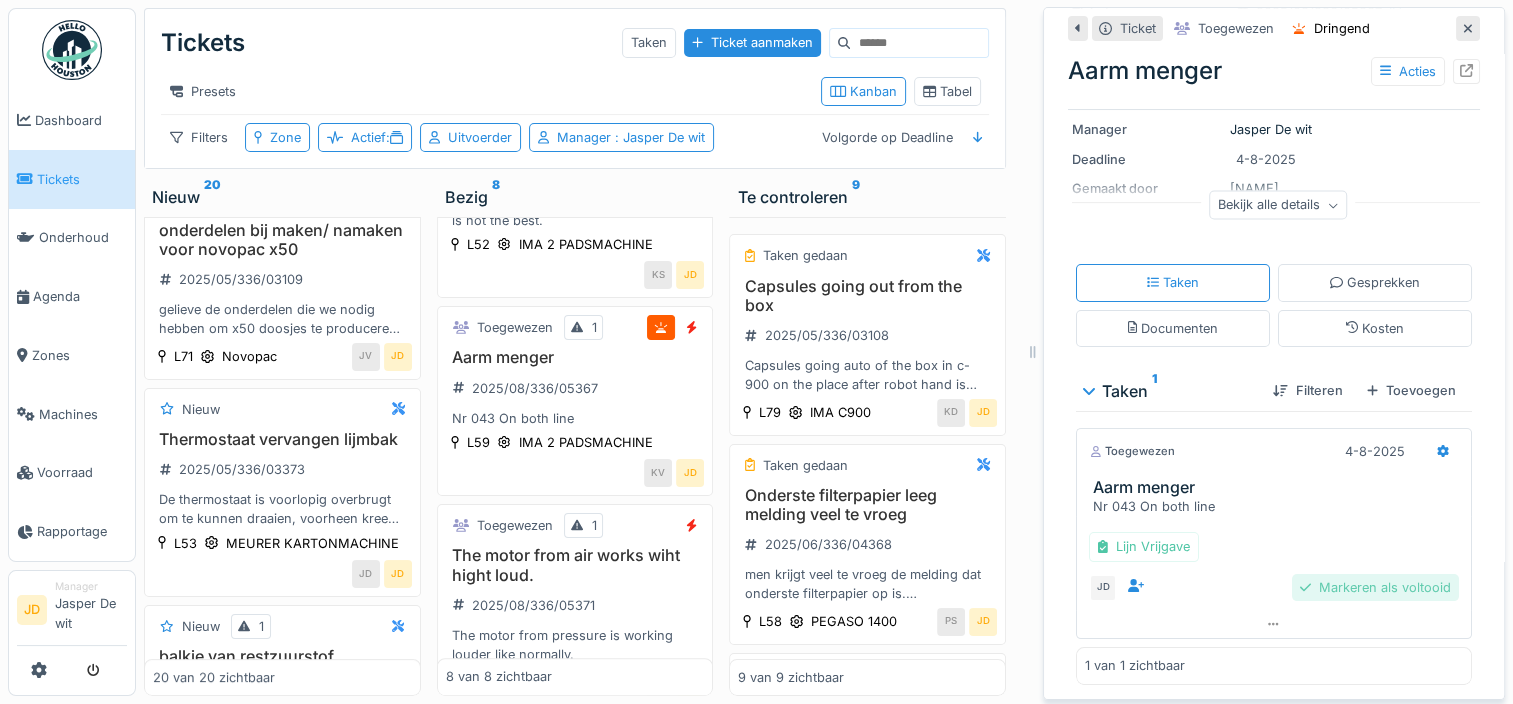 click on "Markeren als voltooid" at bounding box center (1375, 587) 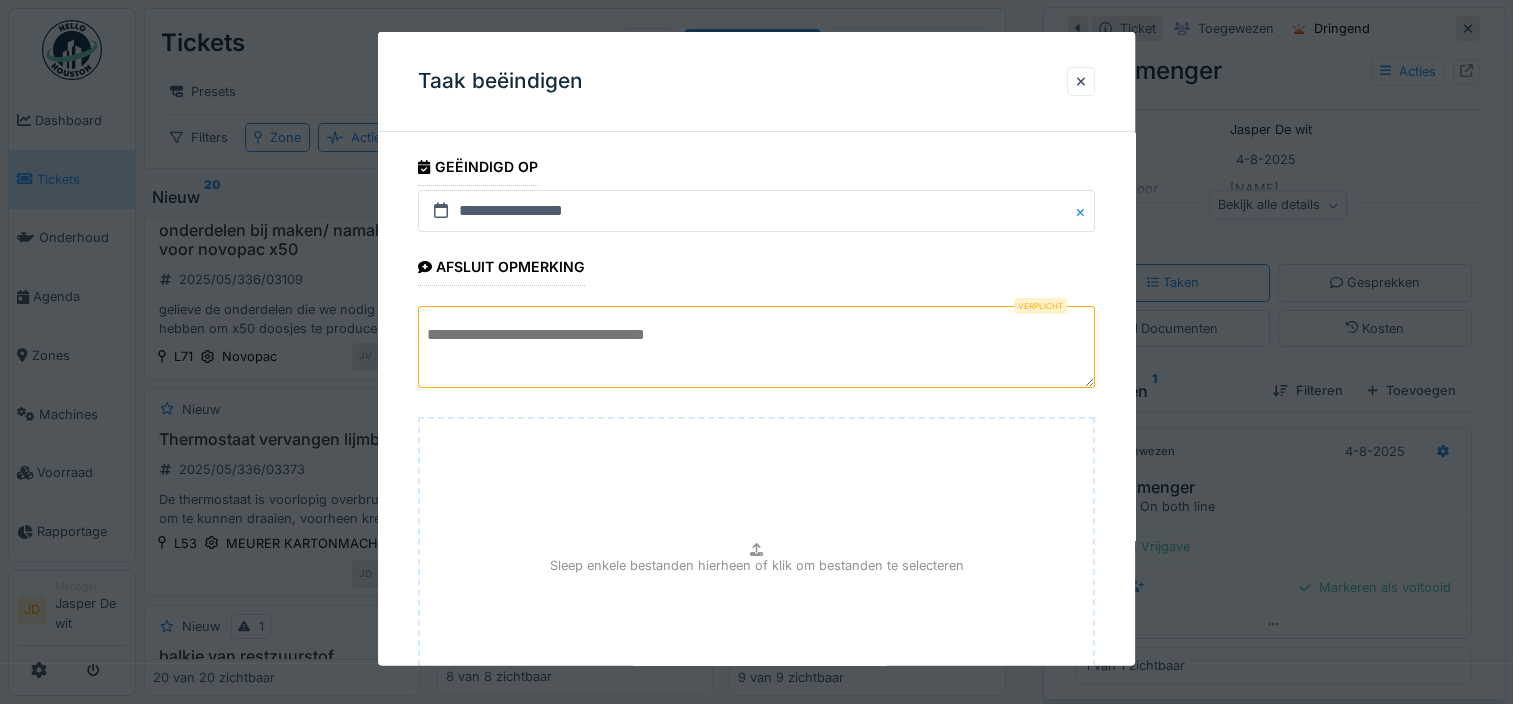click at bounding box center (756, 347) 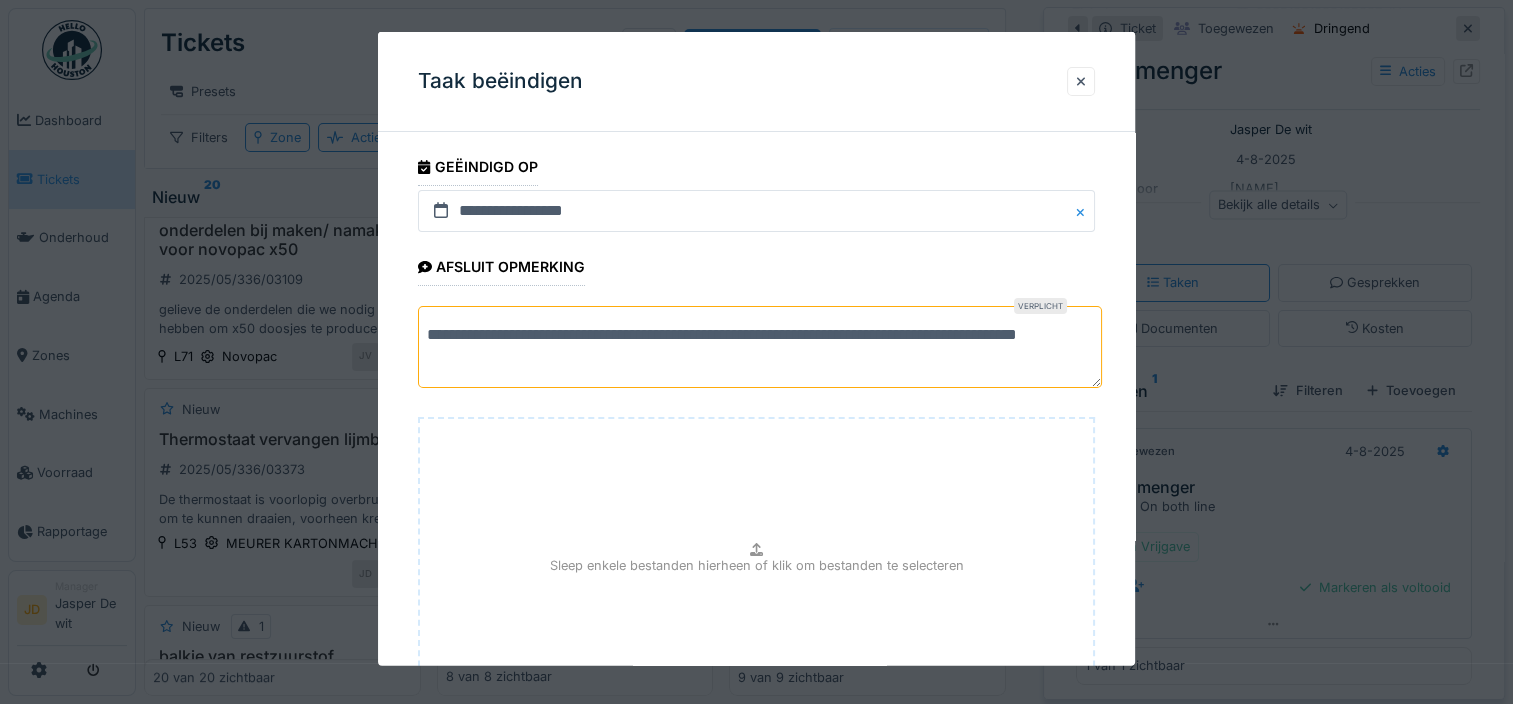 scroll, scrollTop: 0, scrollLeft: 0, axis: both 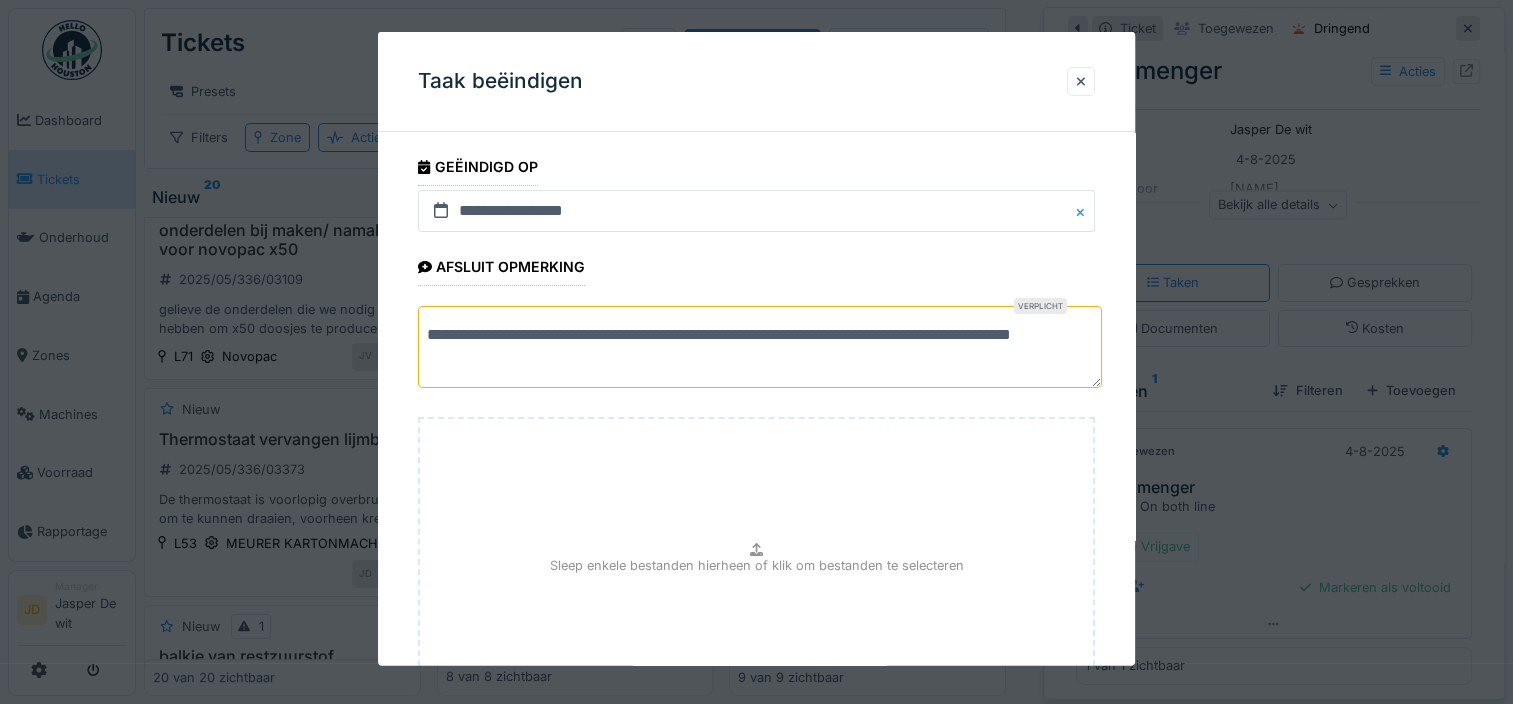 drag, startPoint x: 477, startPoint y: 337, endPoint x: 425, endPoint y: 339, distance: 52.03845 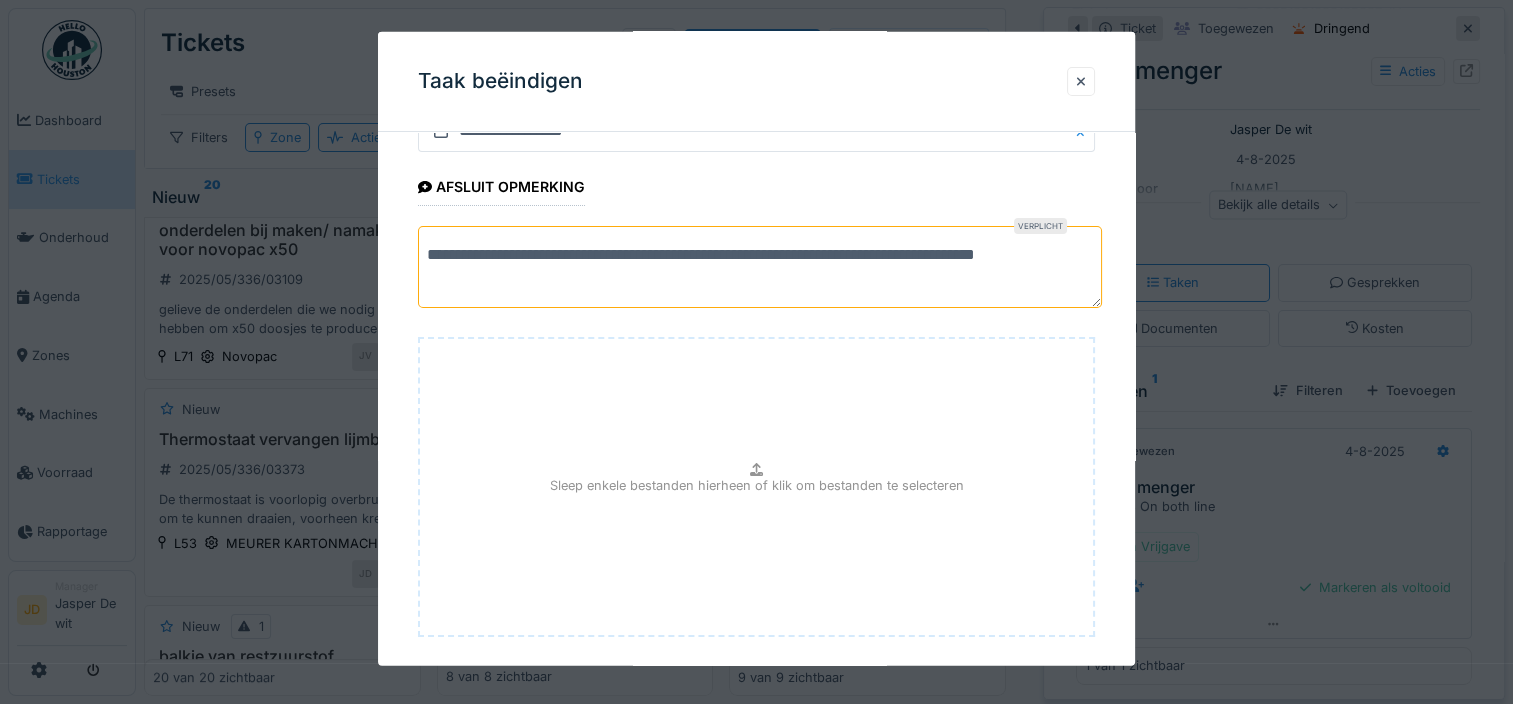 scroll, scrollTop: 0, scrollLeft: 0, axis: both 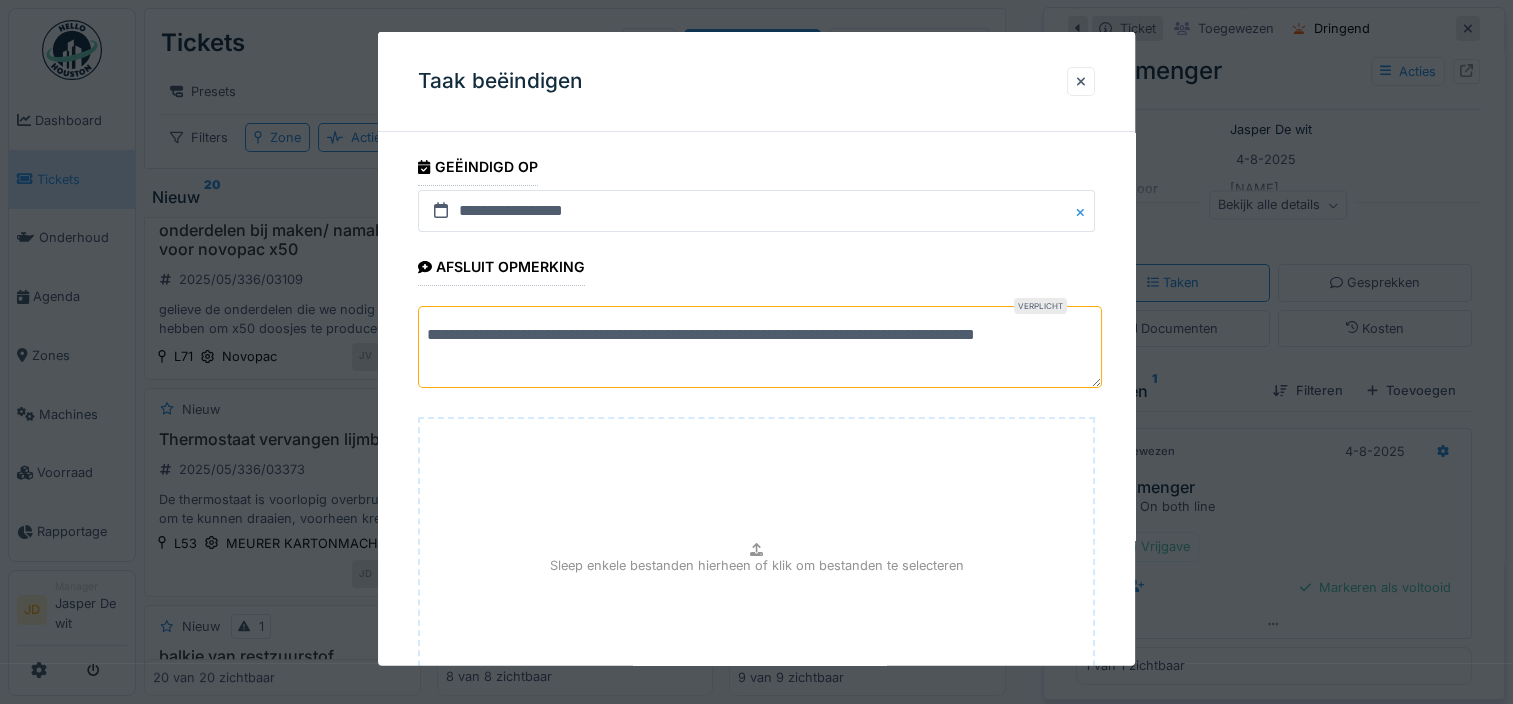 drag, startPoint x: 542, startPoint y: 334, endPoint x: 371, endPoint y: 334, distance: 171 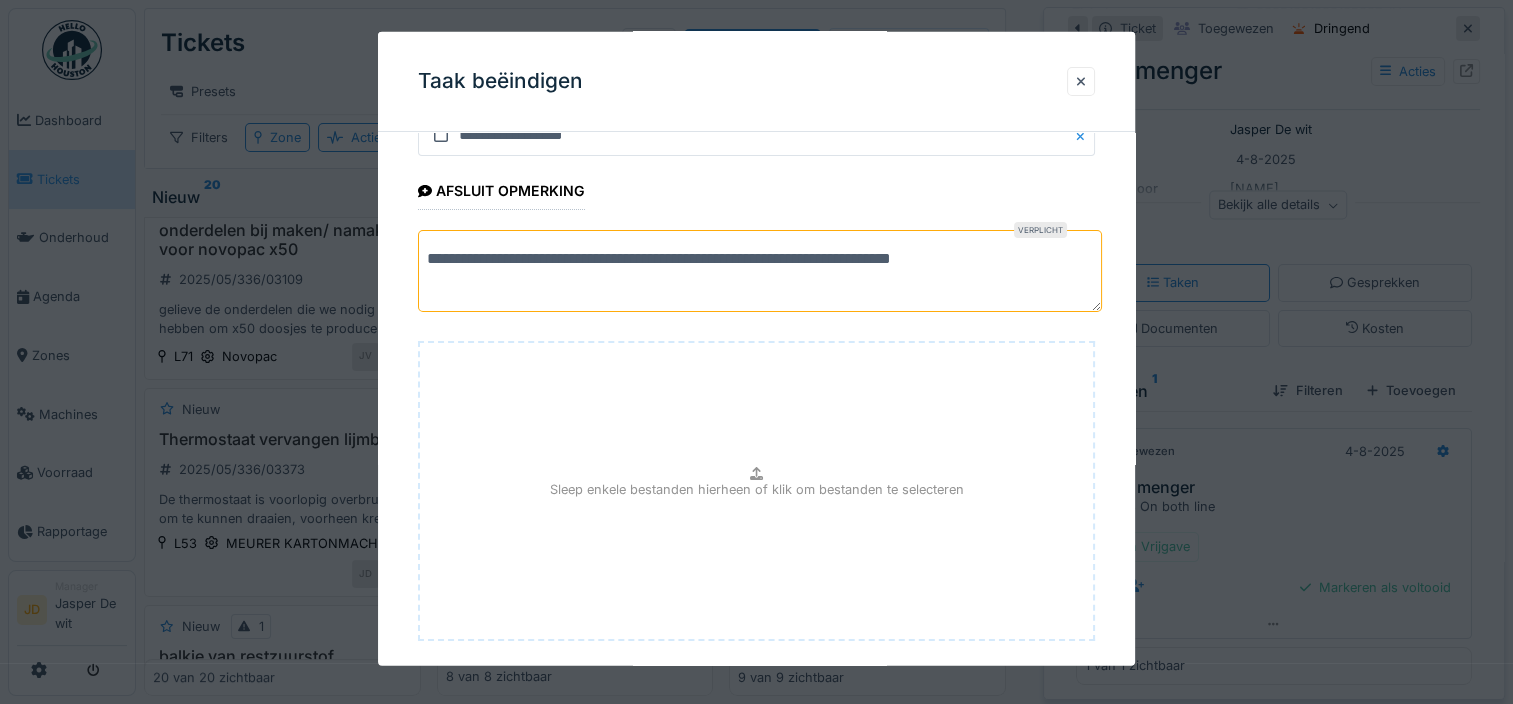 scroll, scrollTop: 180, scrollLeft: 0, axis: vertical 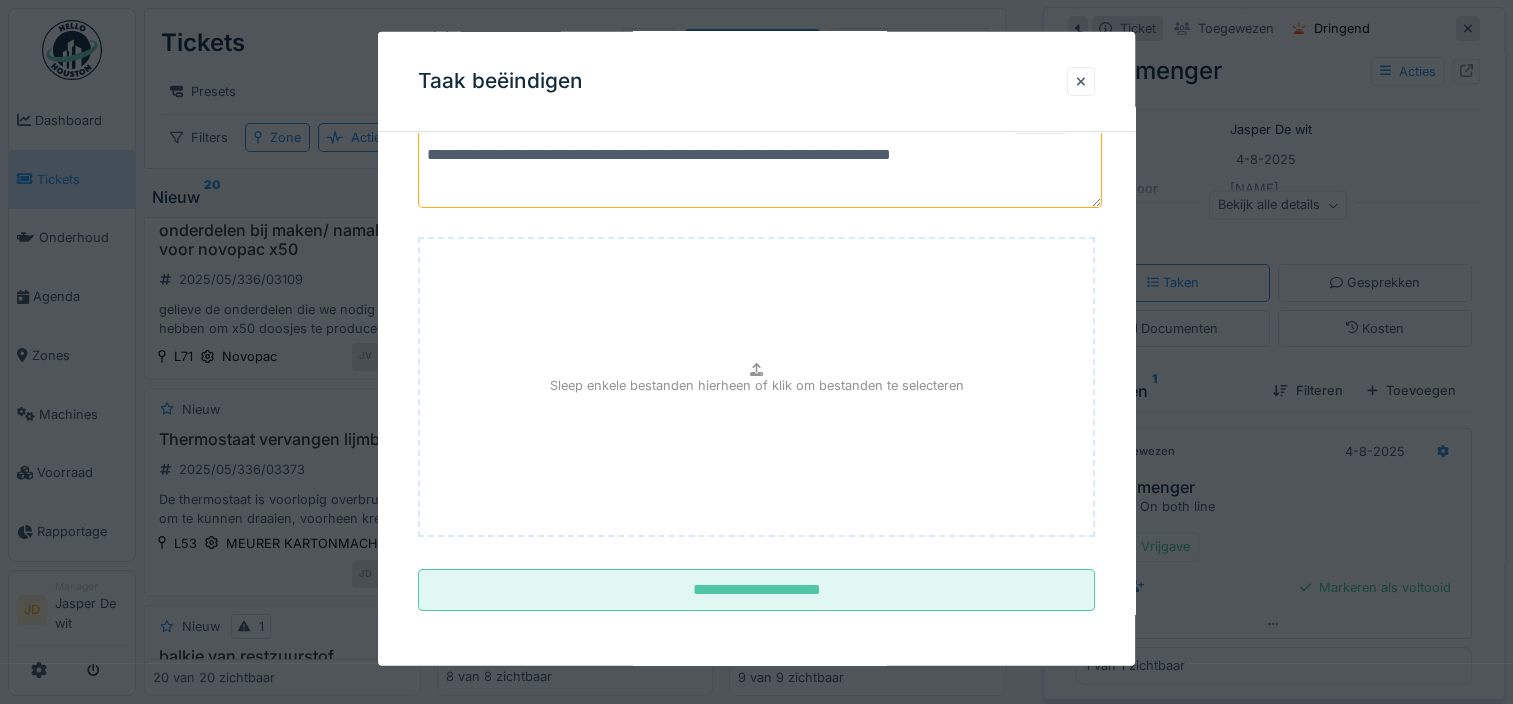 click on "**********" at bounding box center [760, 167] 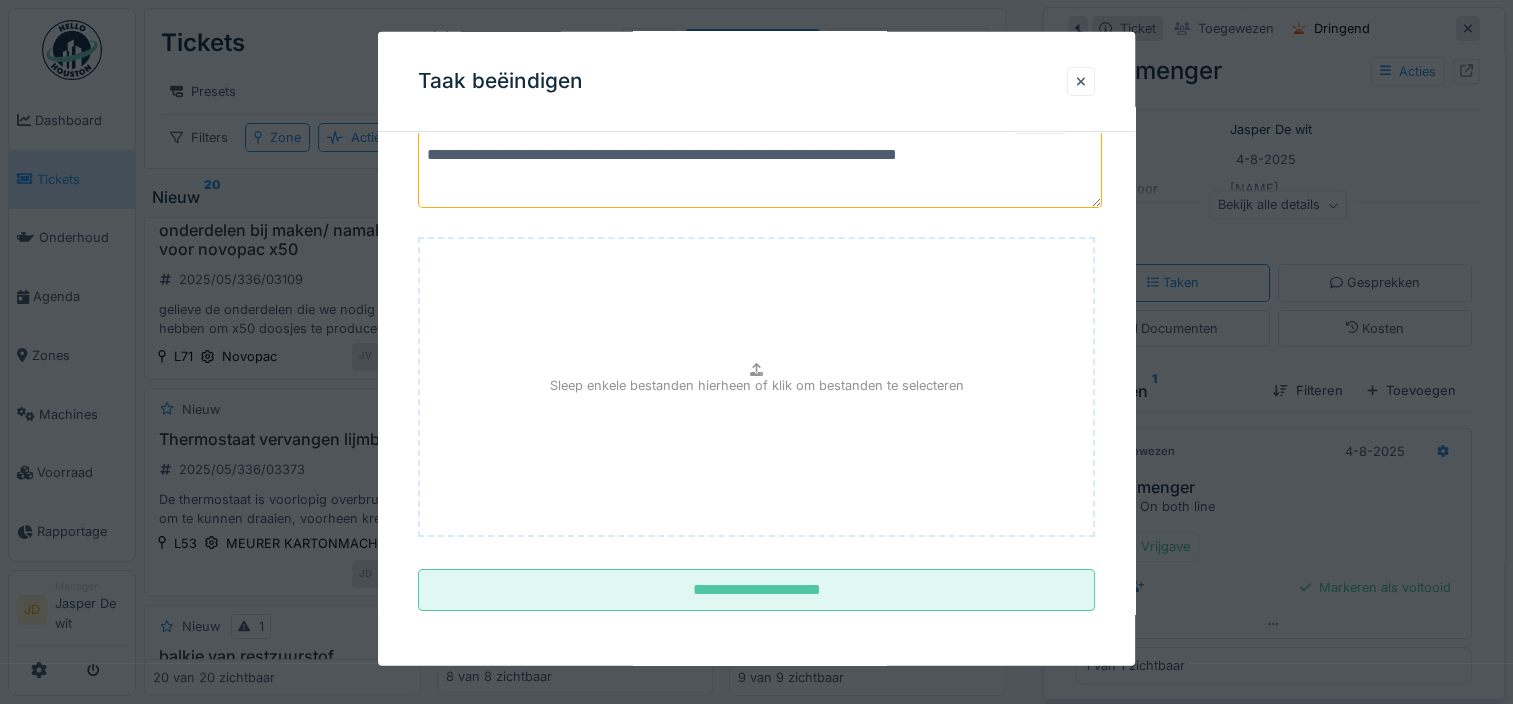 type on "**********" 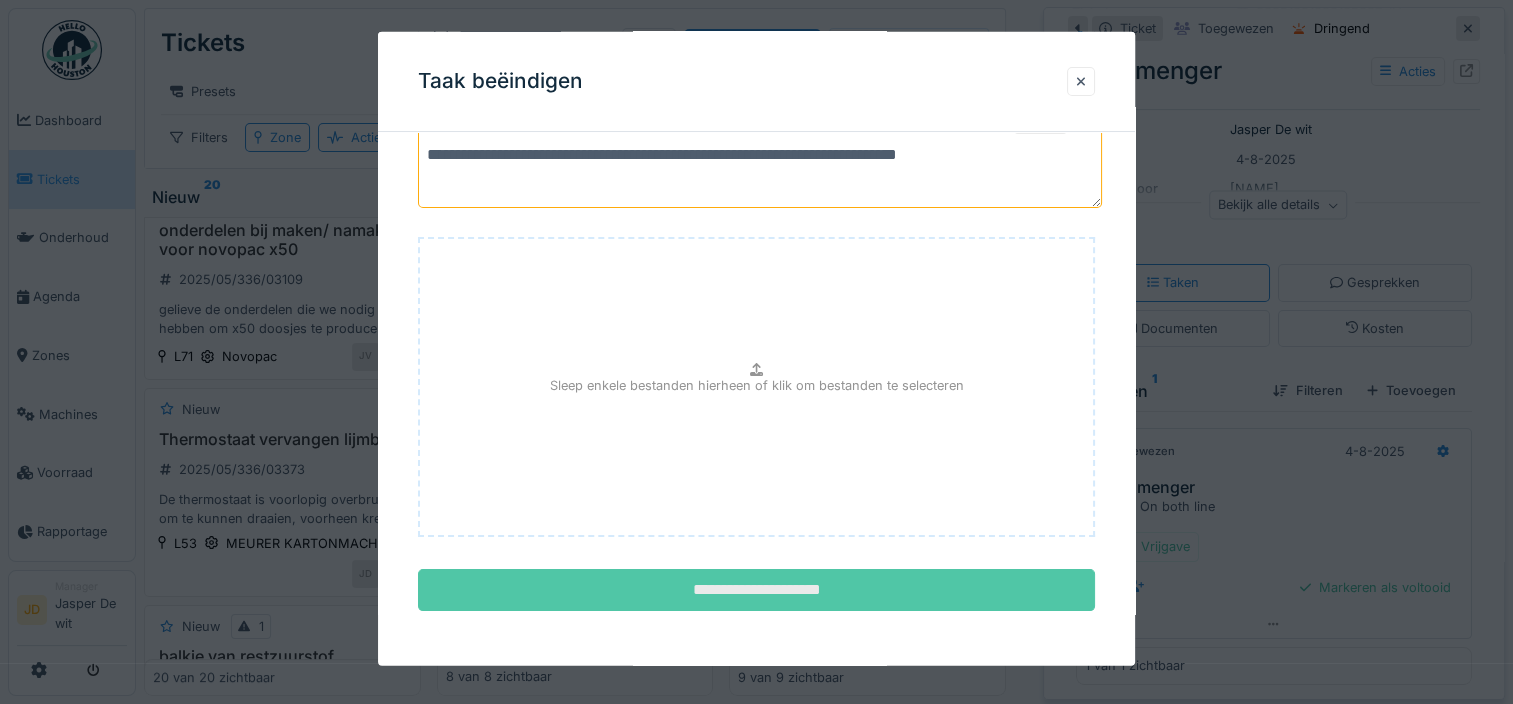 click on "**********" at bounding box center (756, 590) 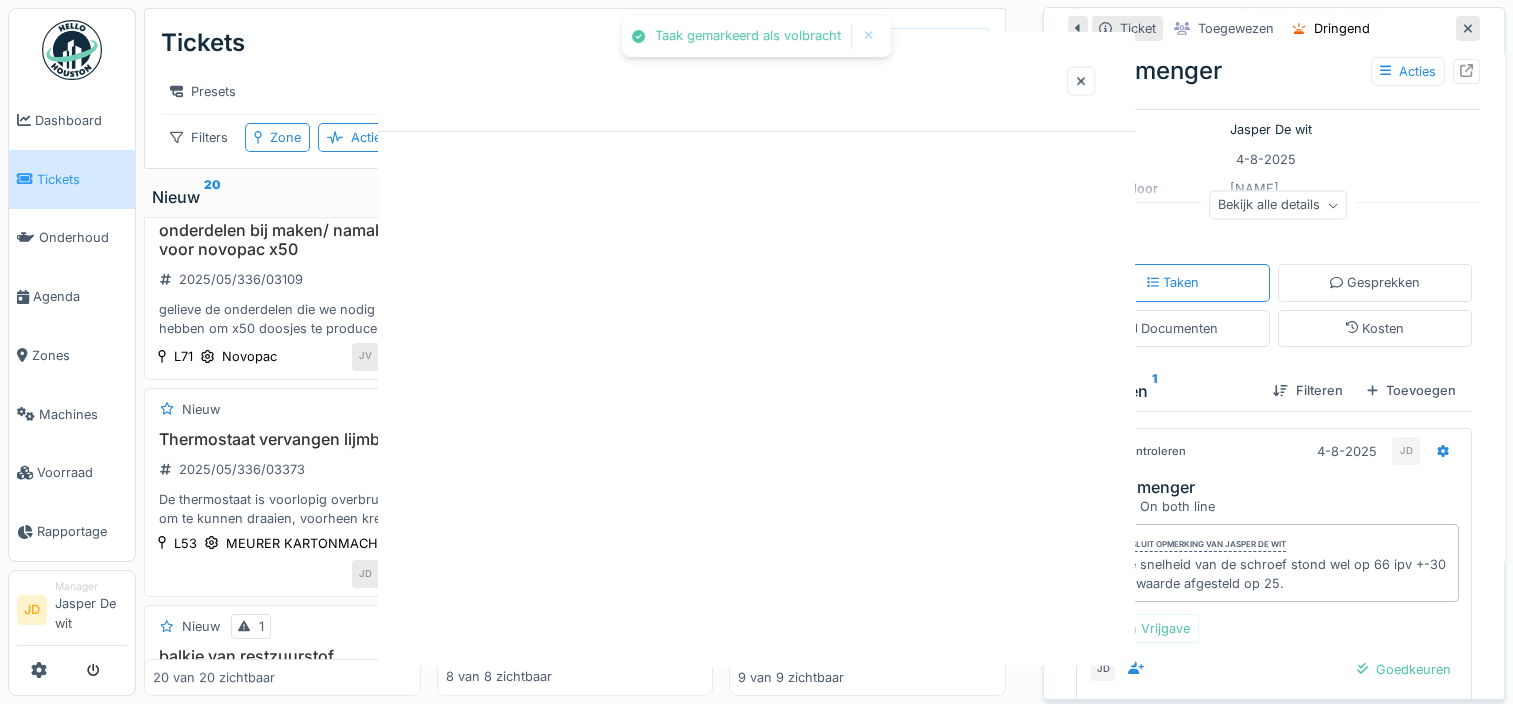 scroll, scrollTop: 0, scrollLeft: 0, axis: both 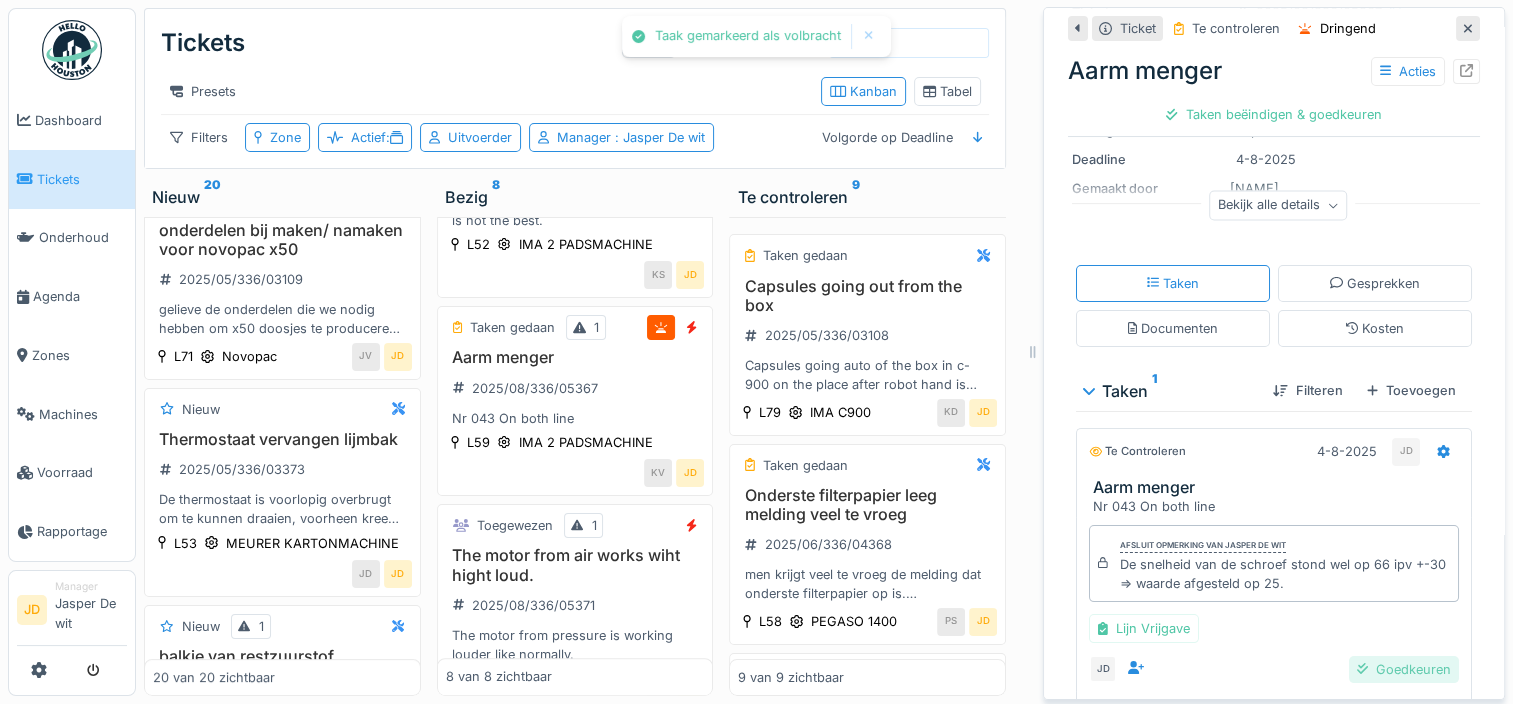 click on "Goedkeuren" at bounding box center [1404, 669] 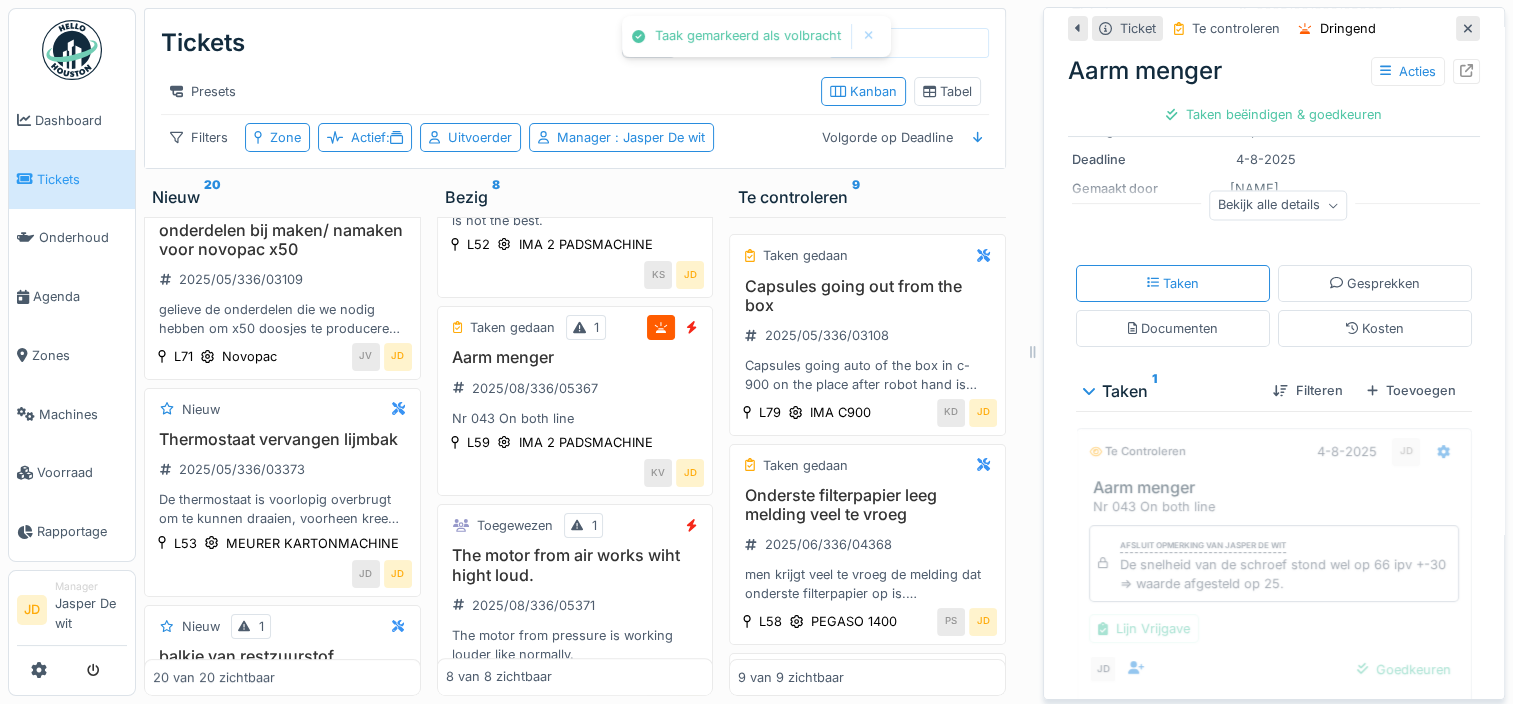 scroll, scrollTop: 222, scrollLeft: 0, axis: vertical 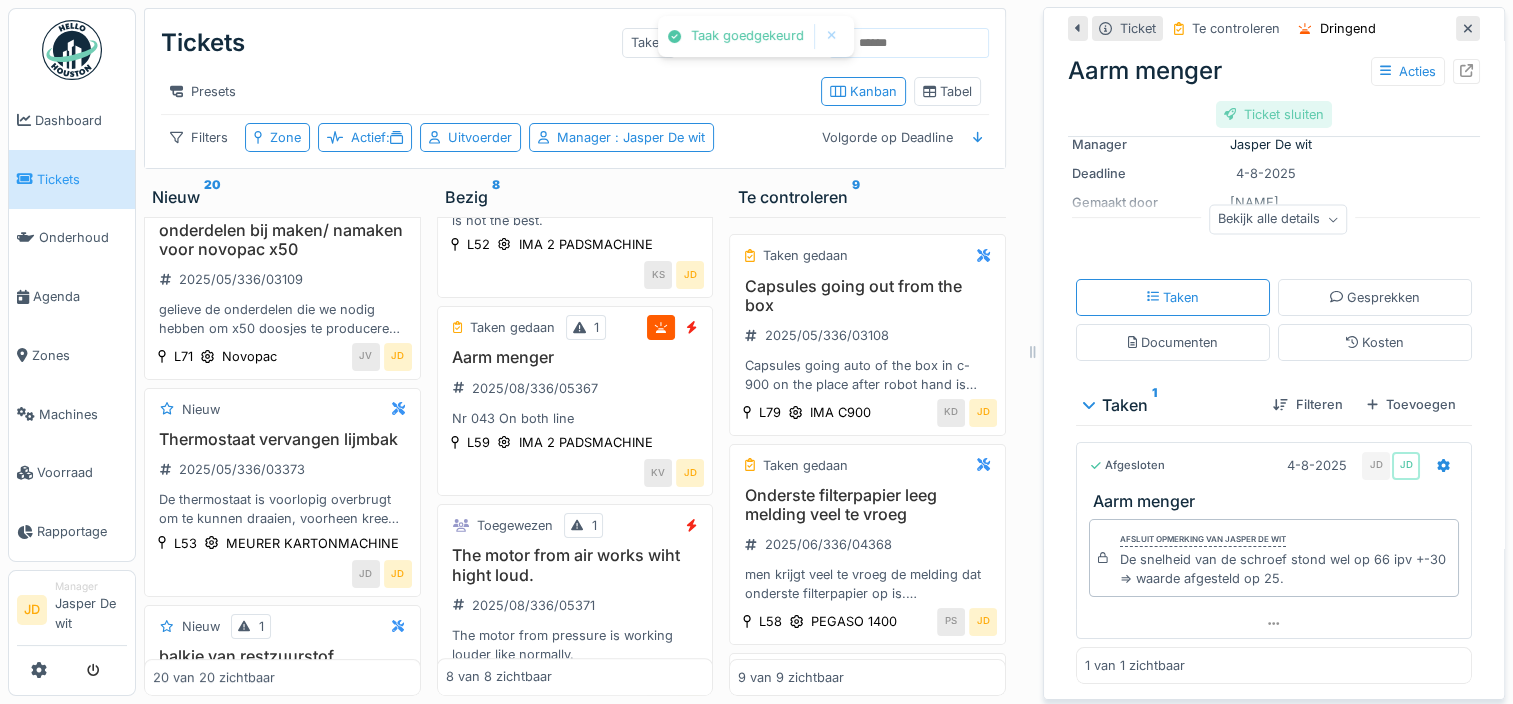 click on "Ticket sluiten" at bounding box center (1274, 114) 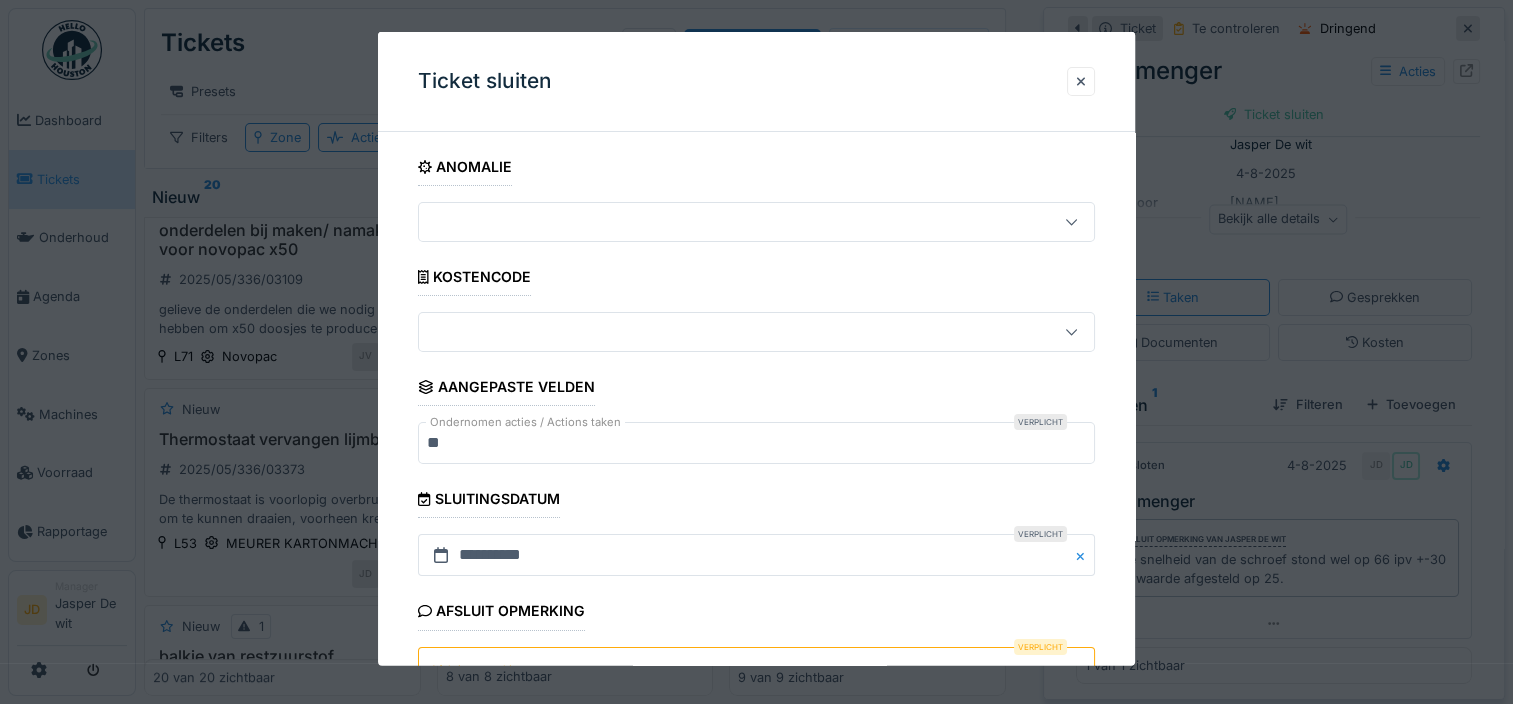 scroll, scrollTop: 179, scrollLeft: 0, axis: vertical 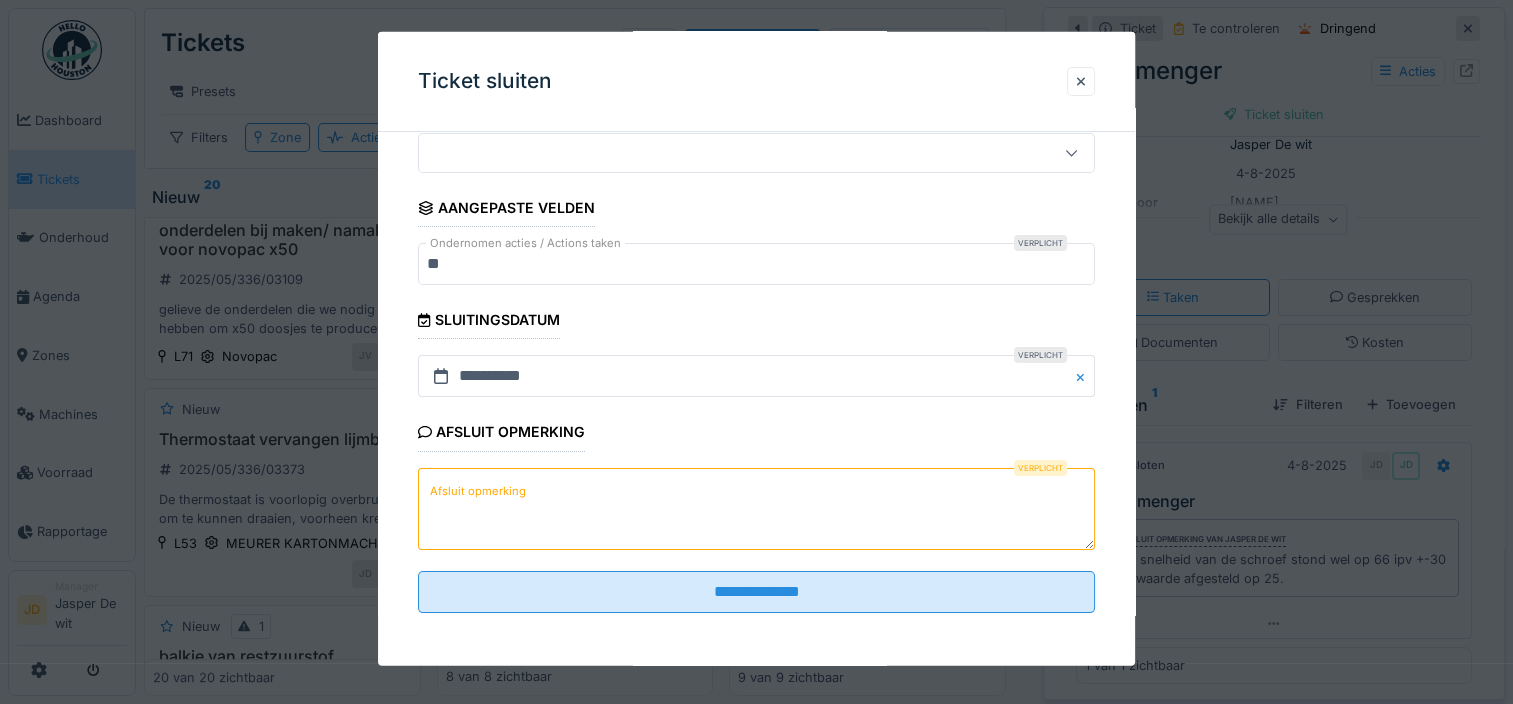 click on "Afsluit opmerking" at bounding box center (756, 508) 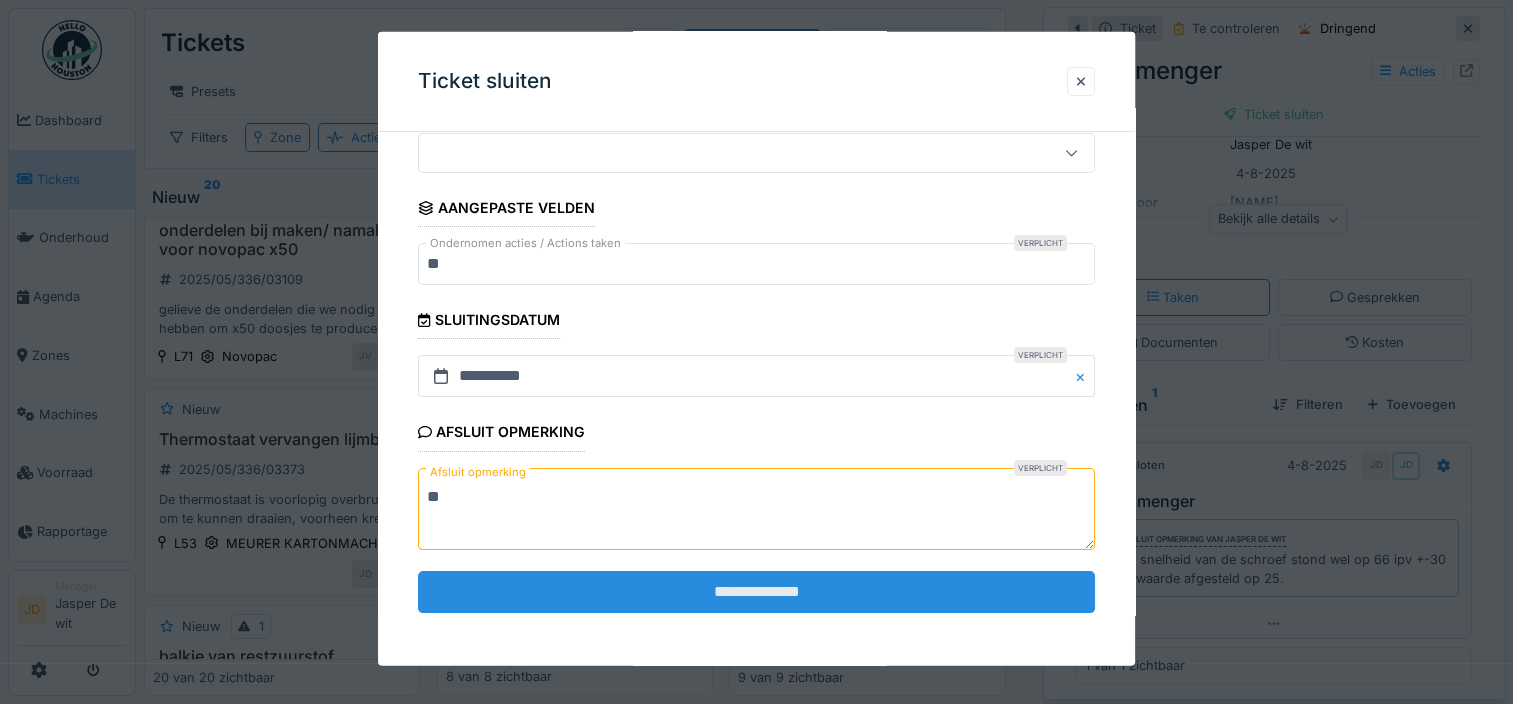 type on "**" 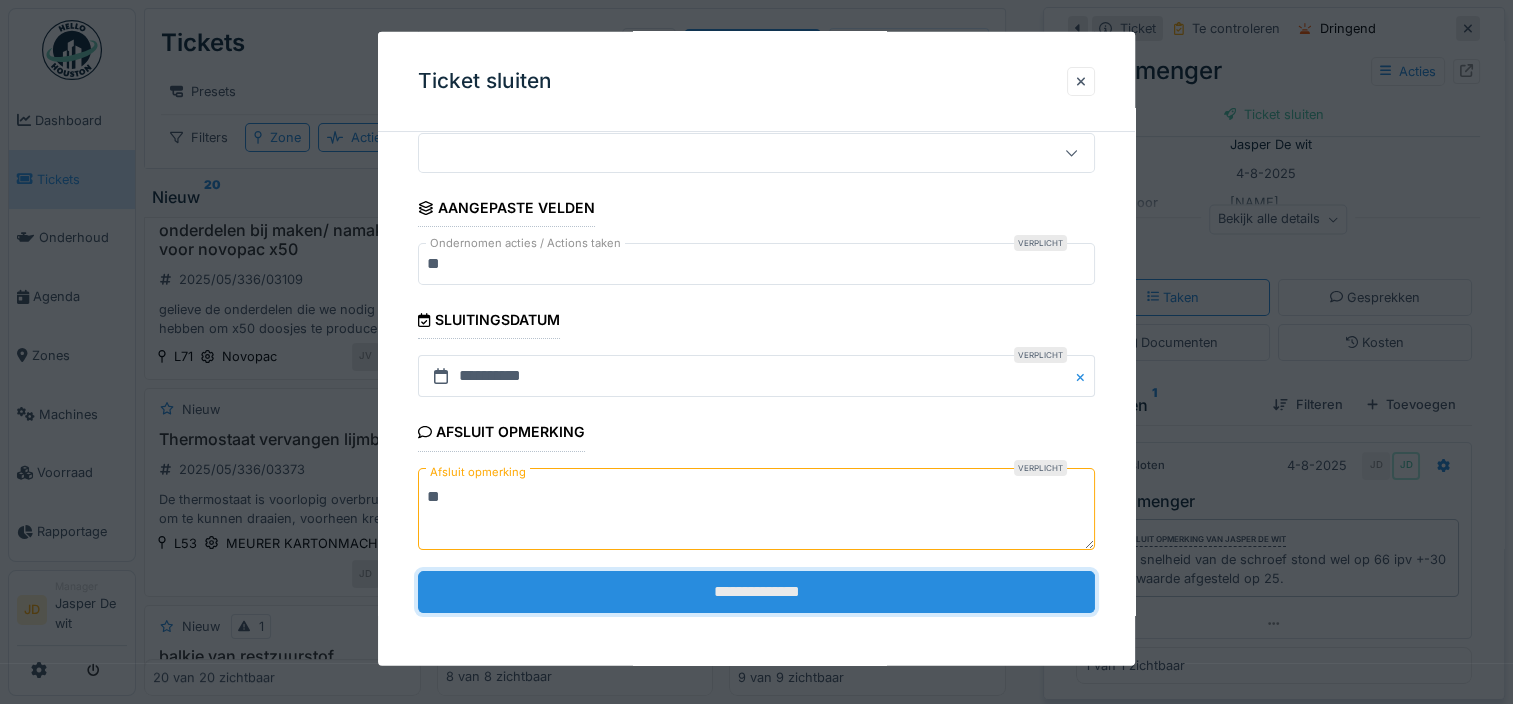 click on "**********" at bounding box center (756, 591) 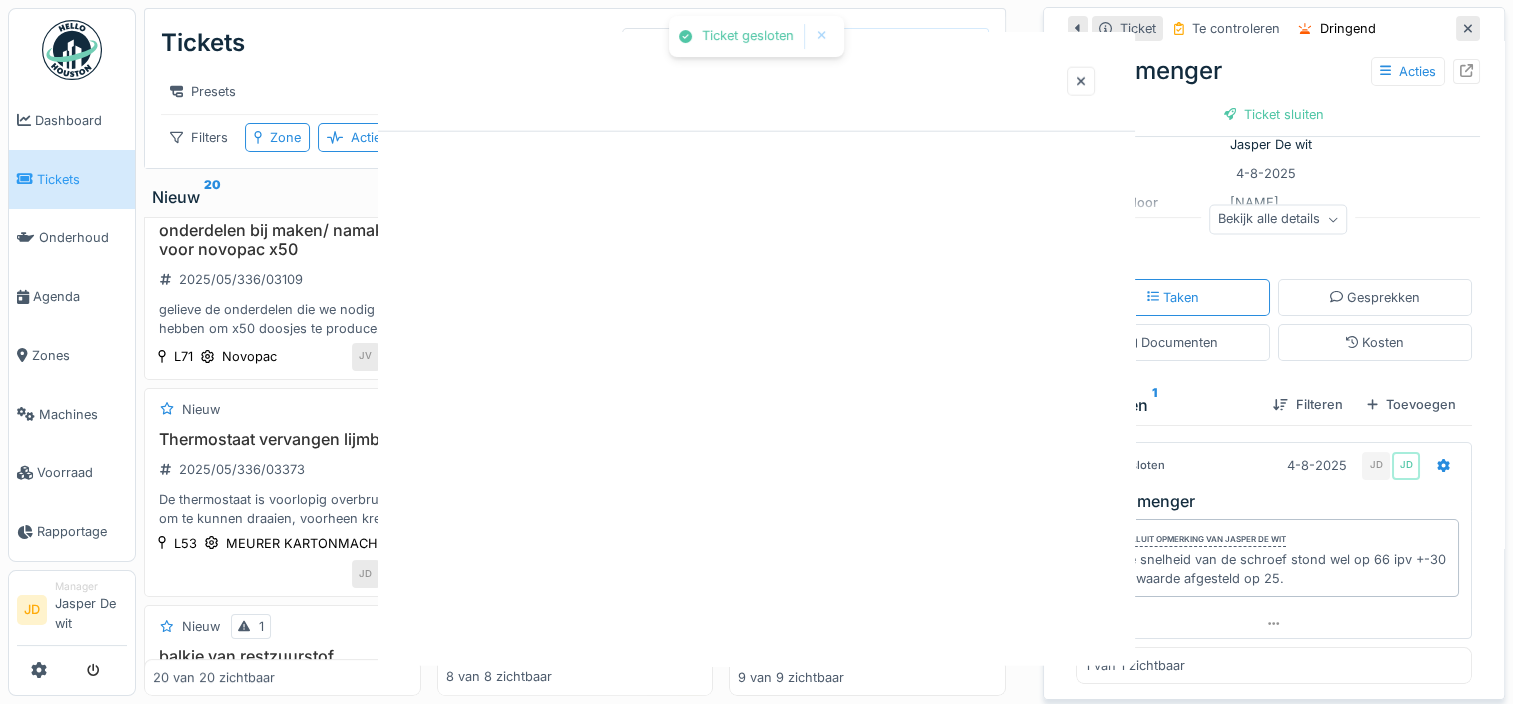 scroll, scrollTop: 0, scrollLeft: 0, axis: both 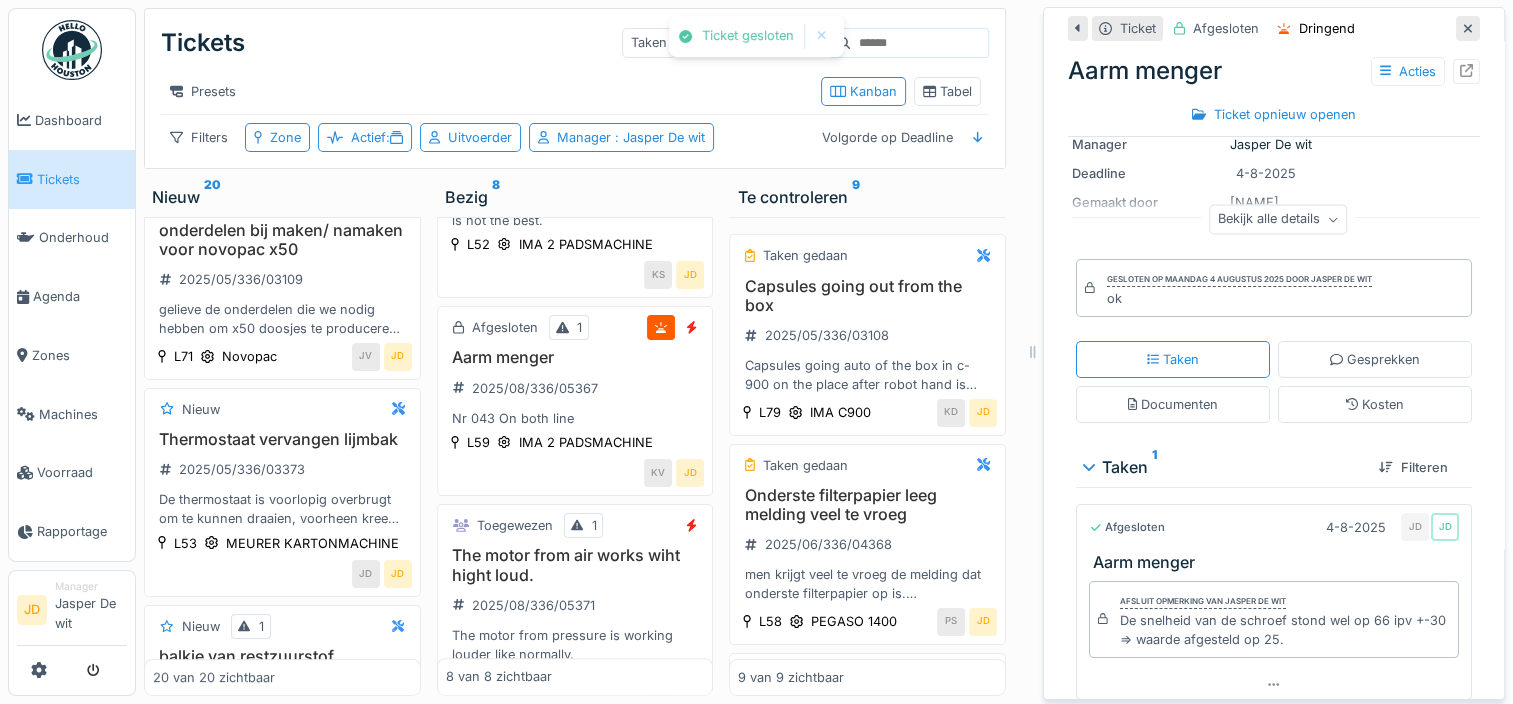 click on "Ticket aanmaken" at bounding box center (752, 42) 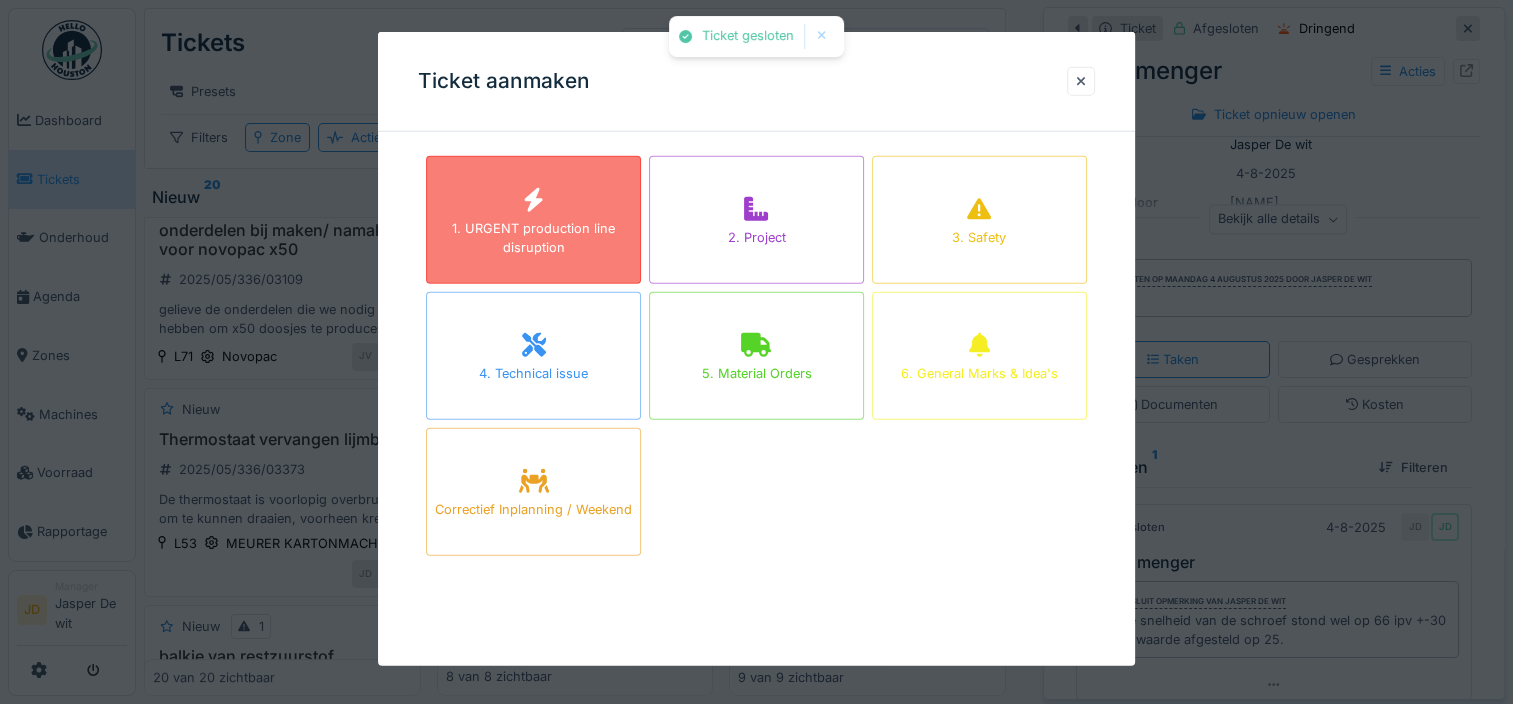 click on "1. URGENT production line disruption" at bounding box center (533, 237) 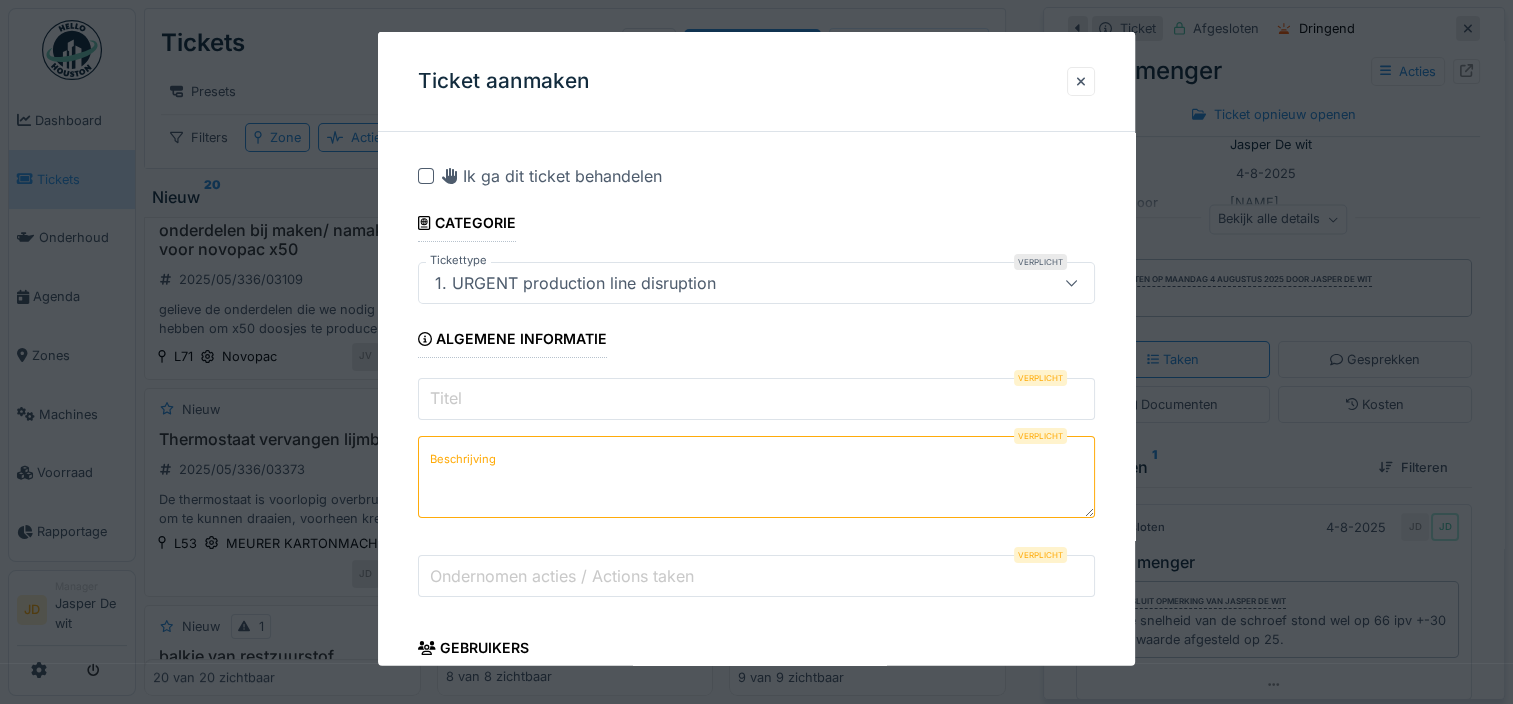 click on "Titel" at bounding box center [756, 399] 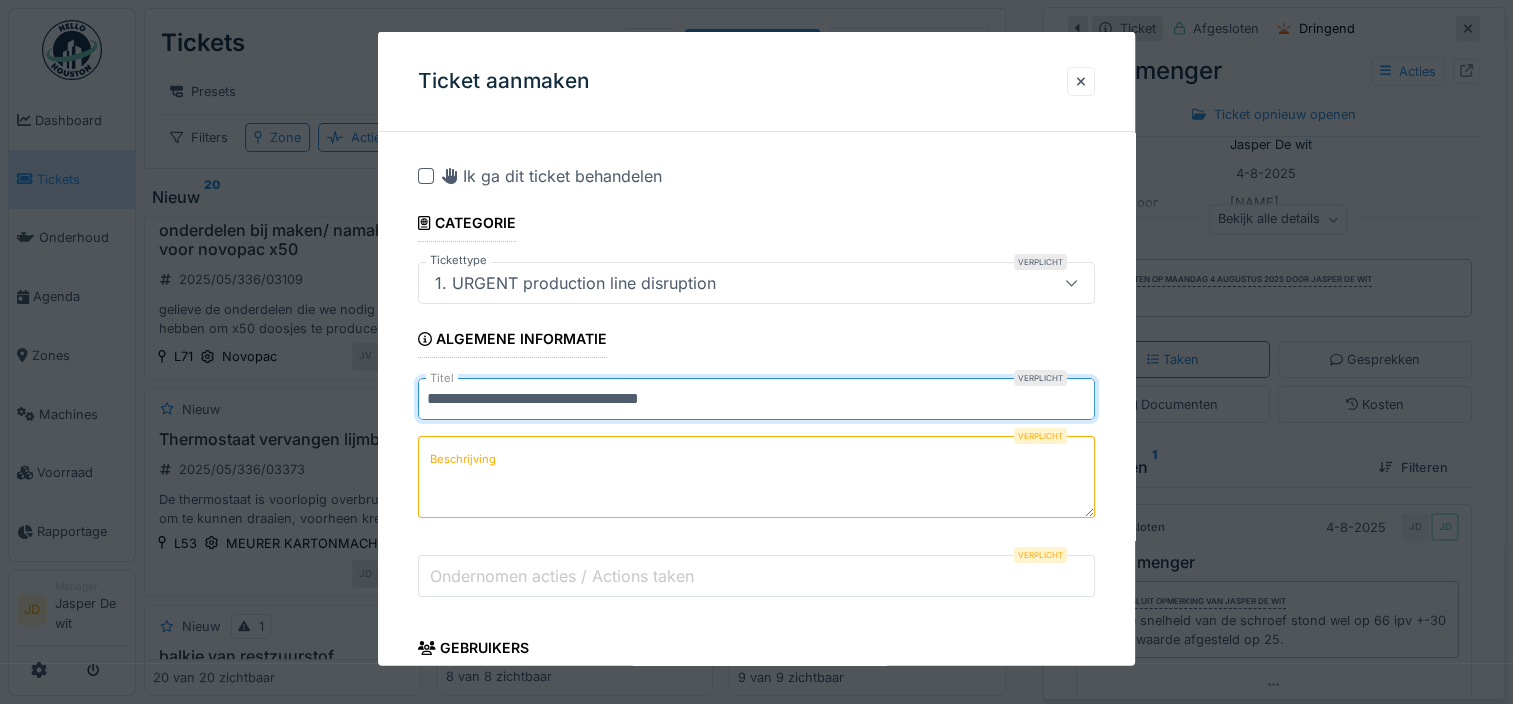 type on "**********" 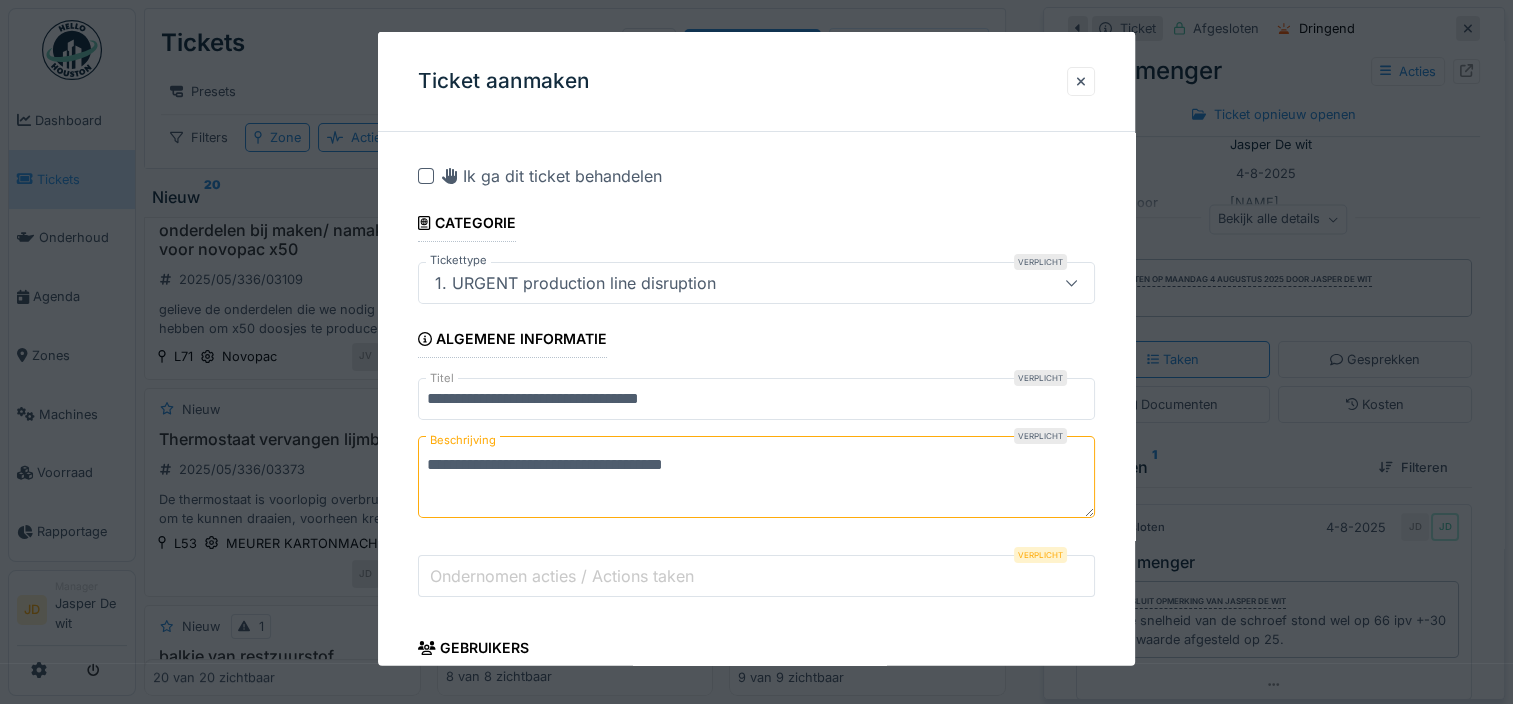 scroll, scrollTop: 400, scrollLeft: 0, axis: vertical 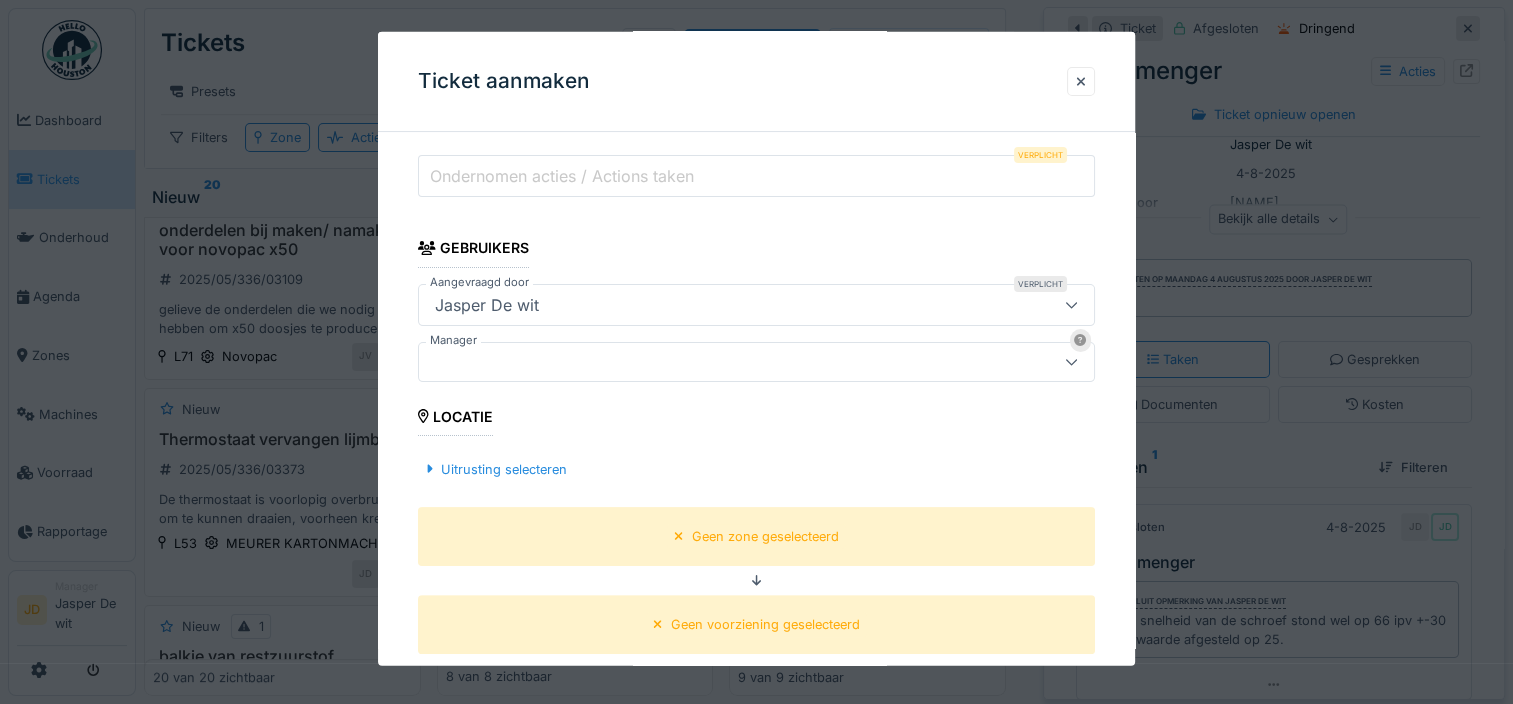 type on "**********" 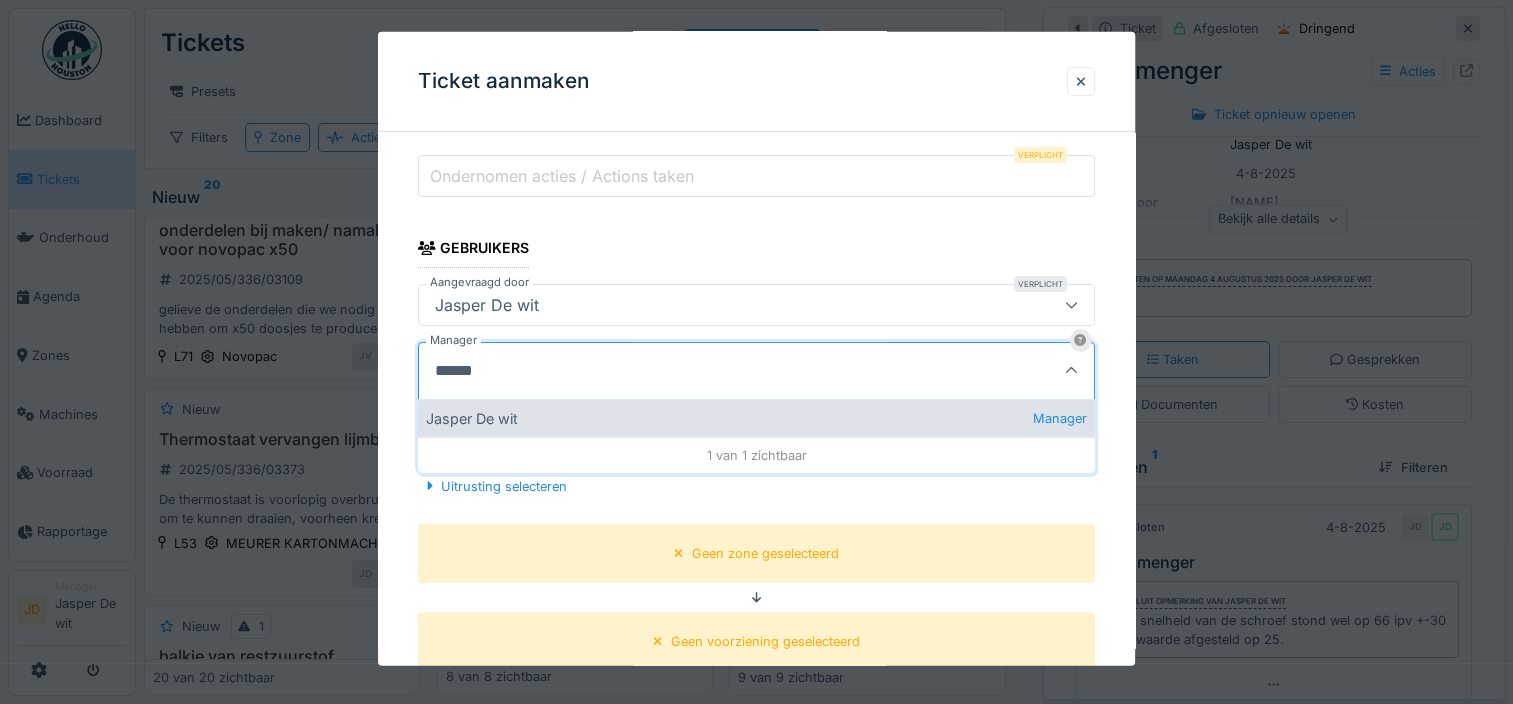 type on "******" 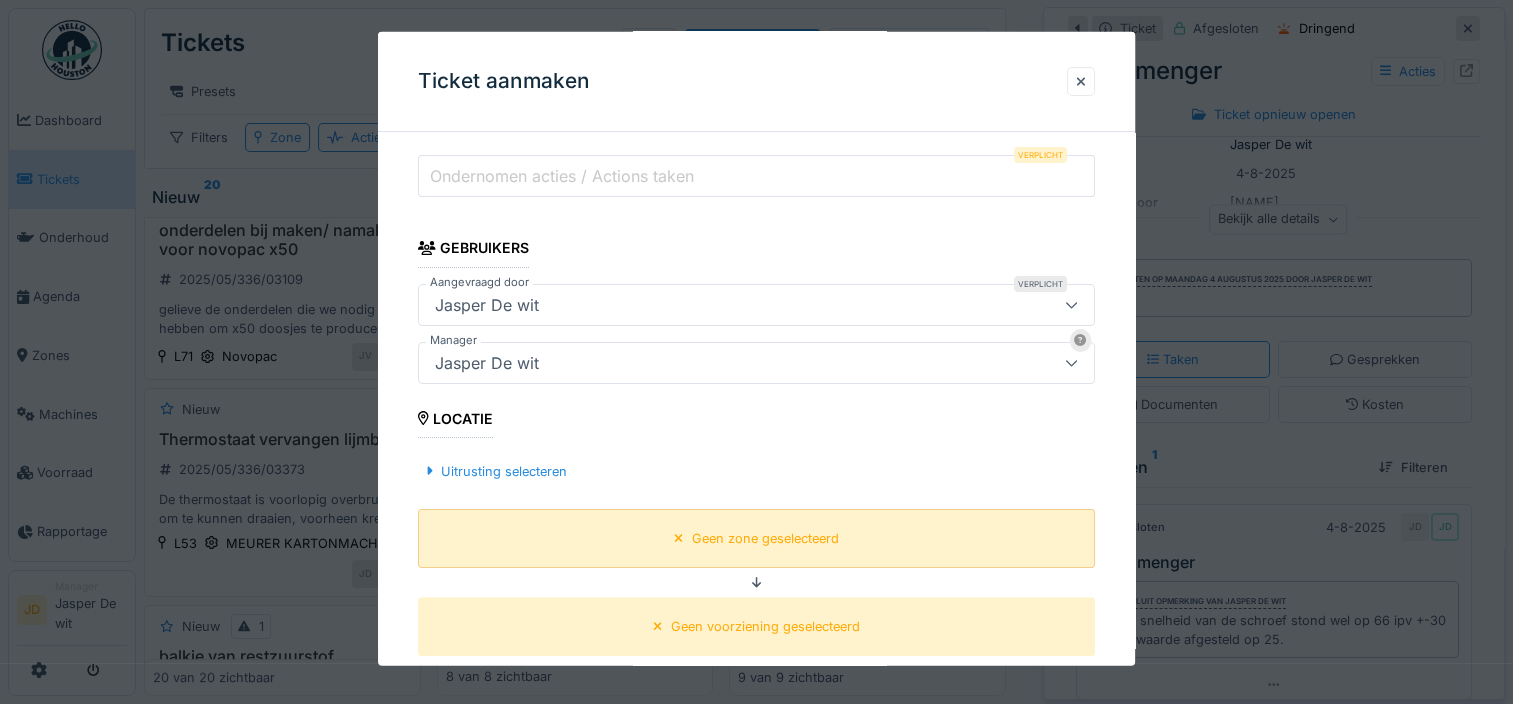 click on "Geen zone geselecteerd" at bounding box center (756, 537) 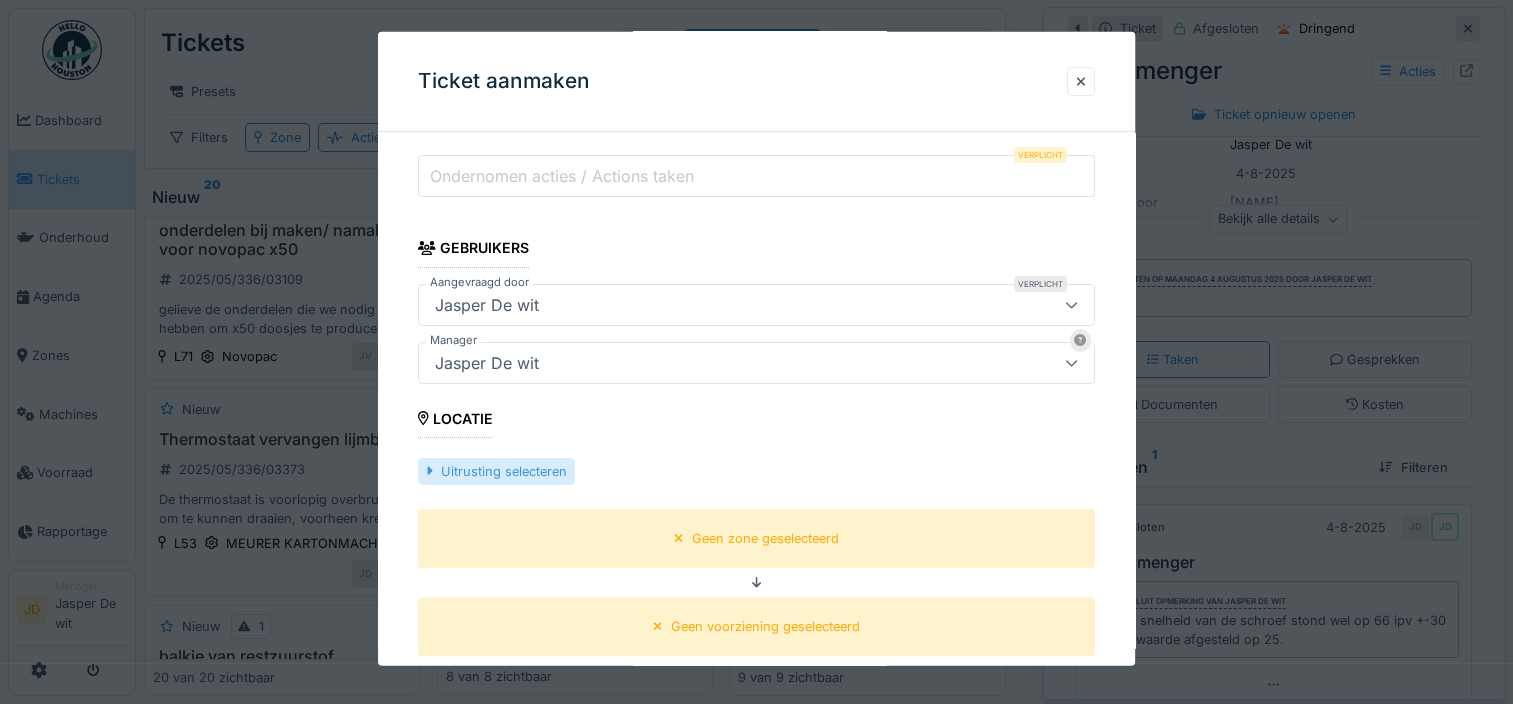 click on "Uitrusting selecteren" at bounding box center (496, 470) 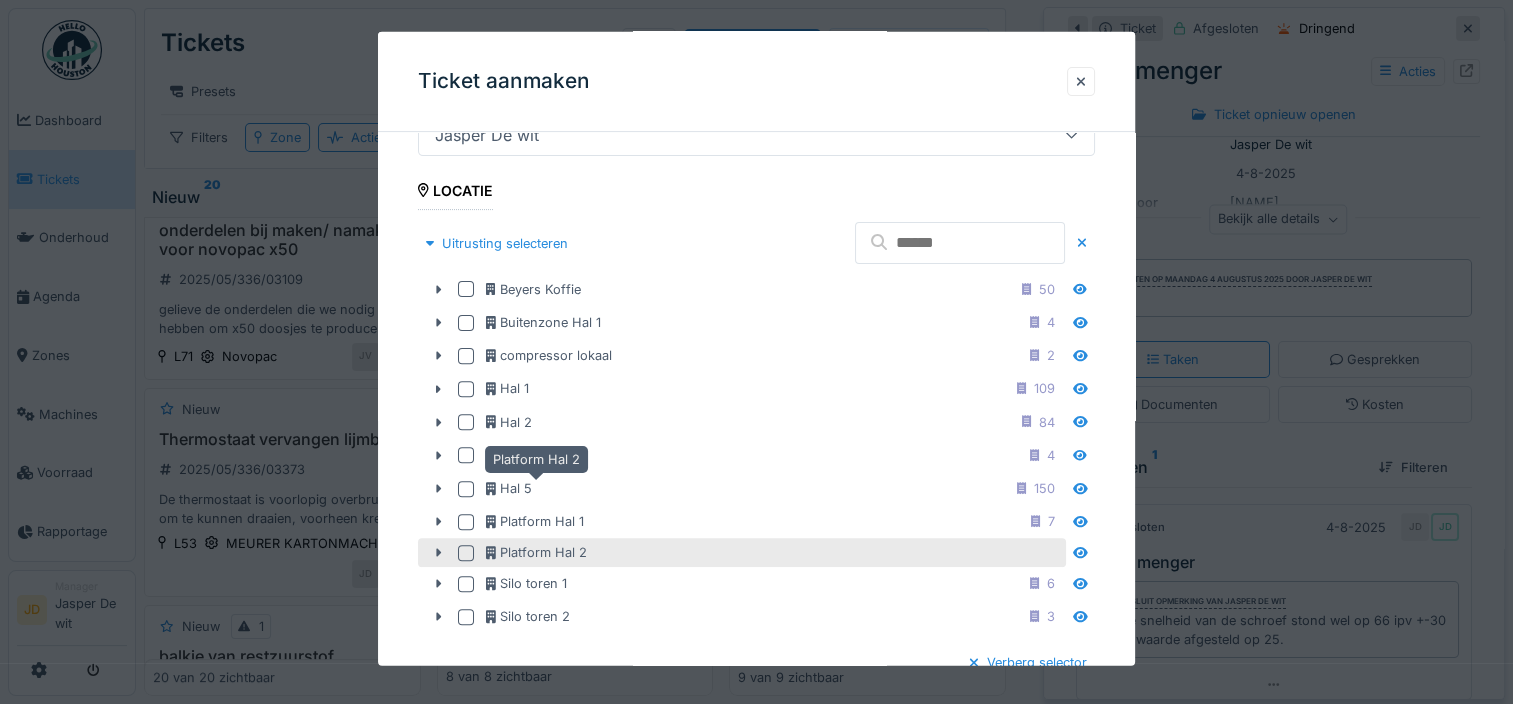 scroll, scrollTop: 700, scrollLeft: 0, axis: vertical 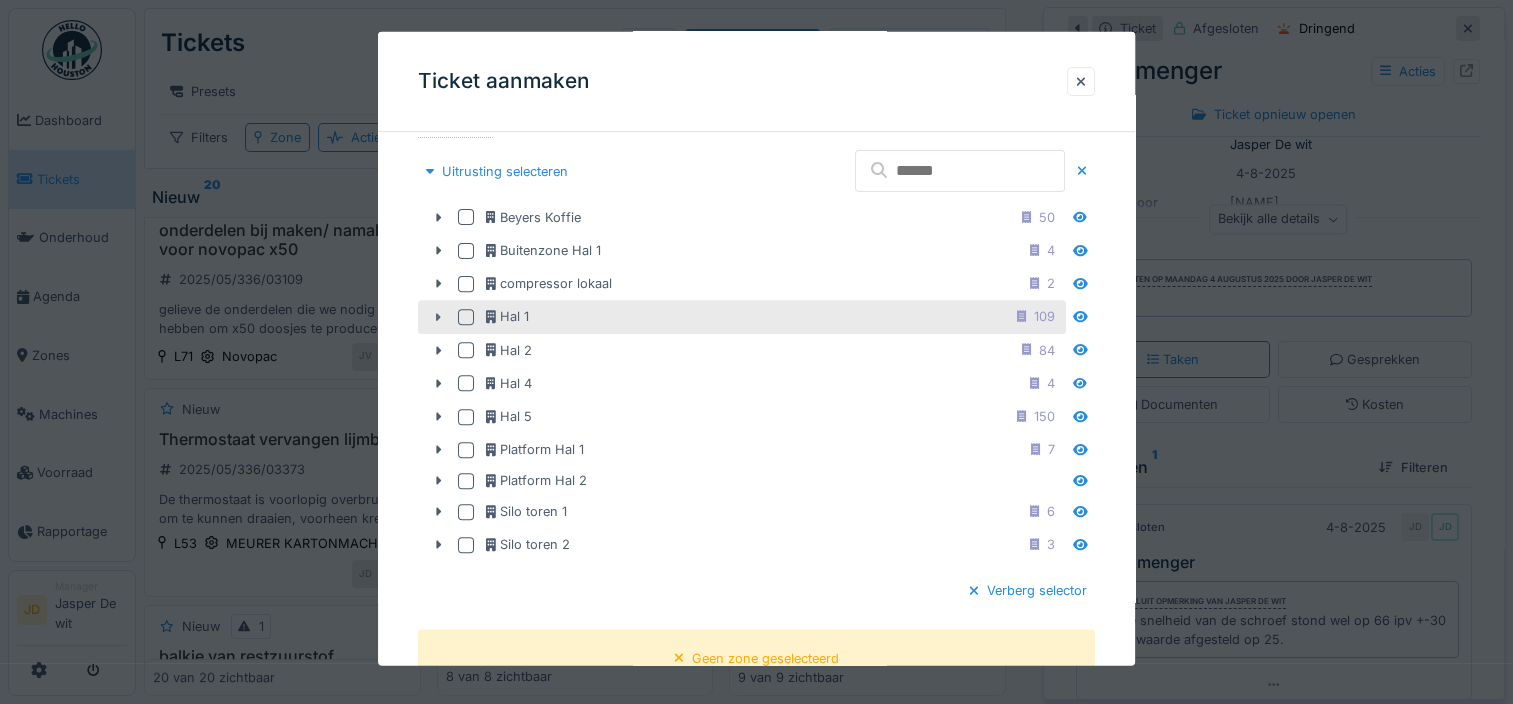 click at bounding box center (438, 316) 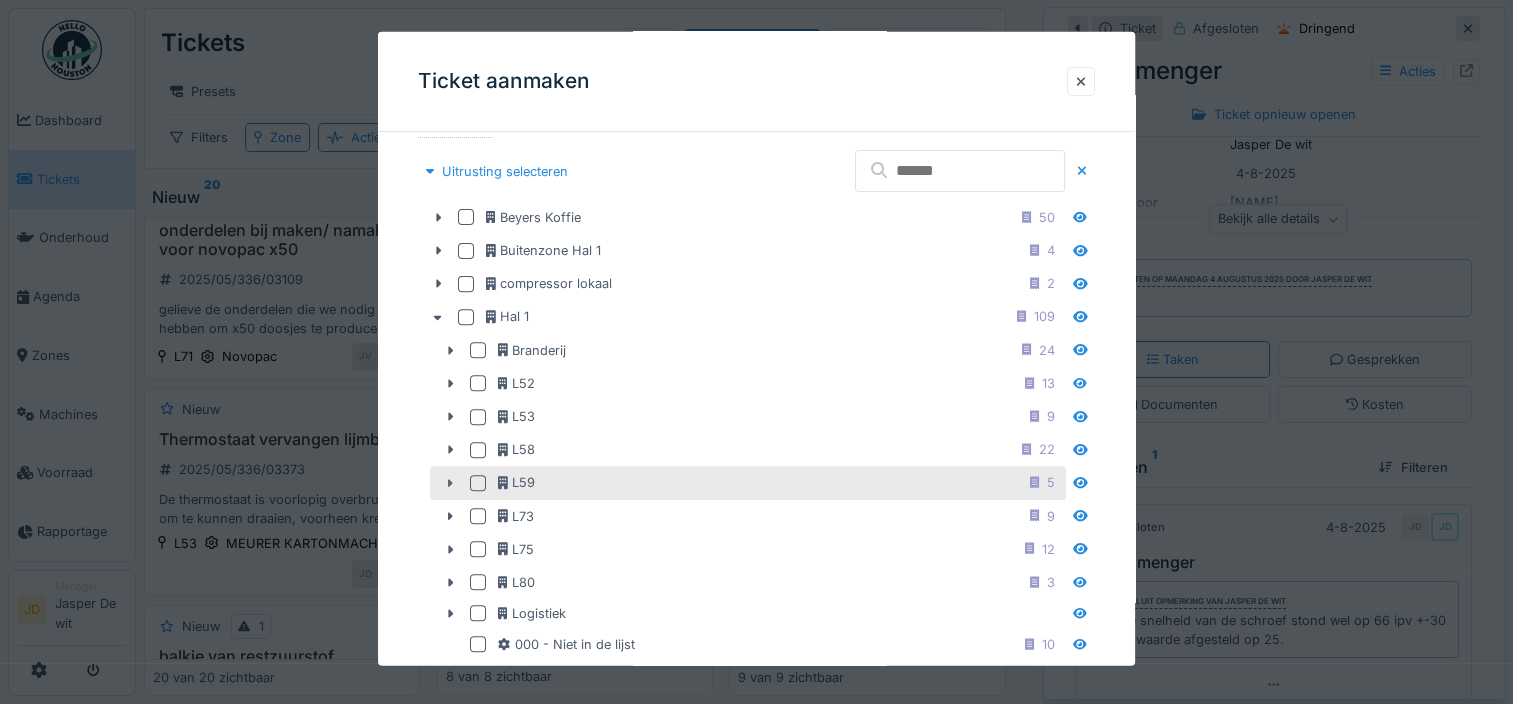 click 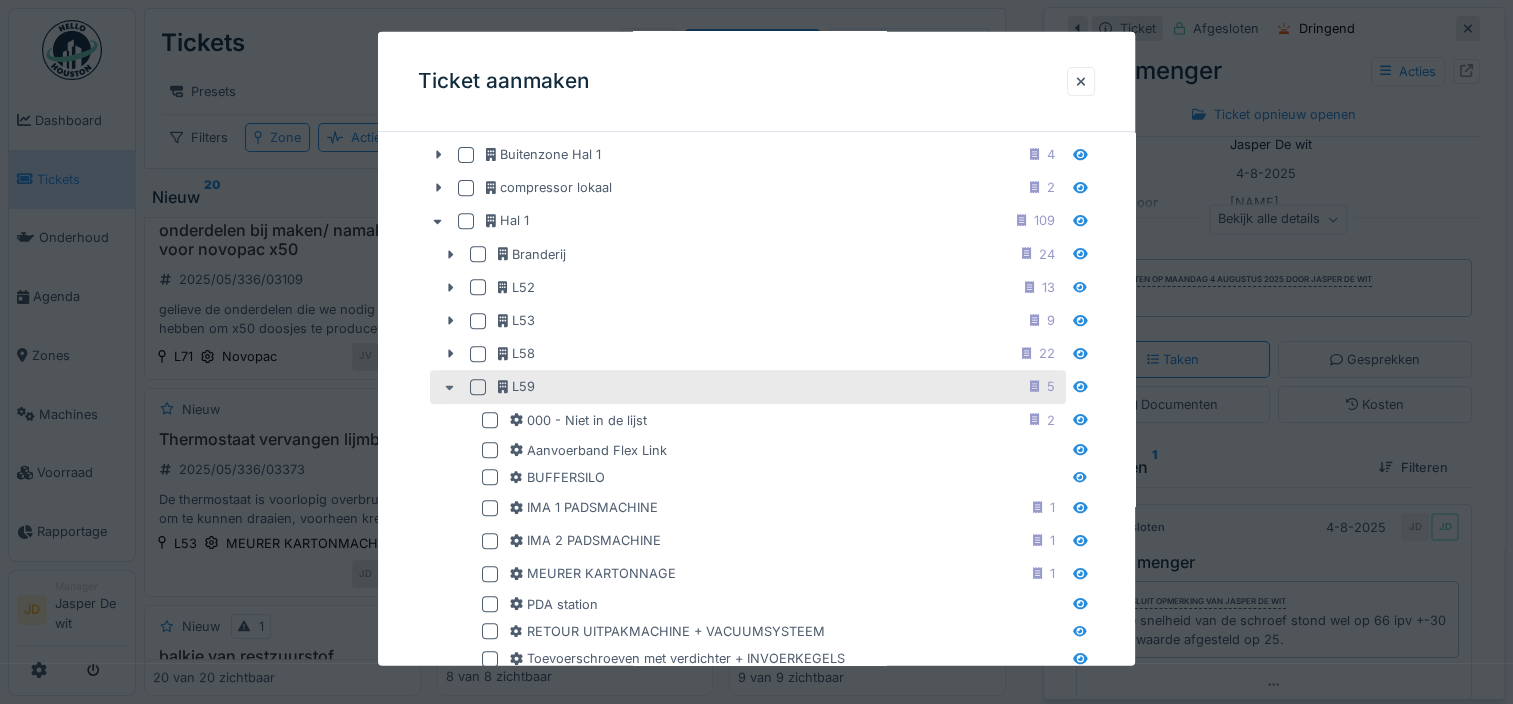 scroll, scrollTop: 900, scrollLeft: 0, axis: vertical 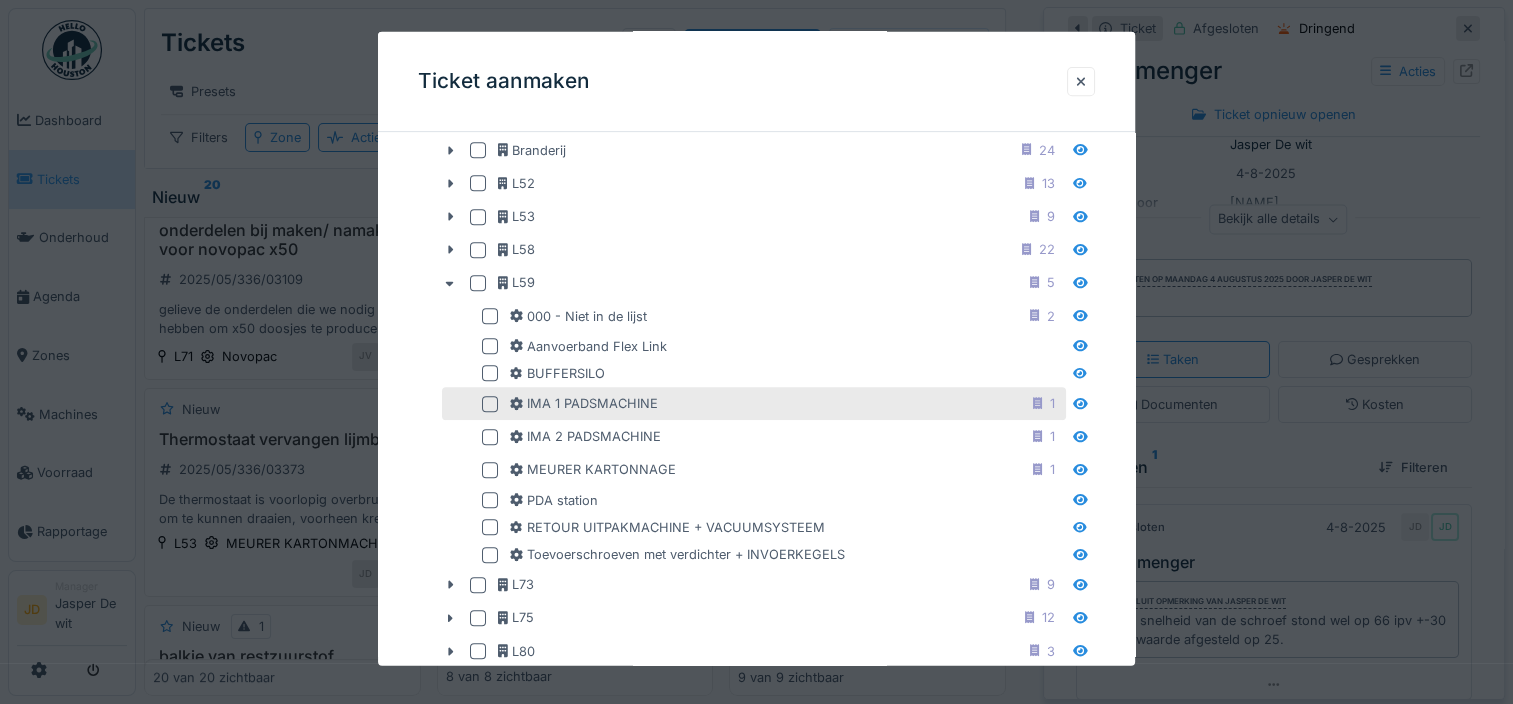 click at bounding box center (490, 403) 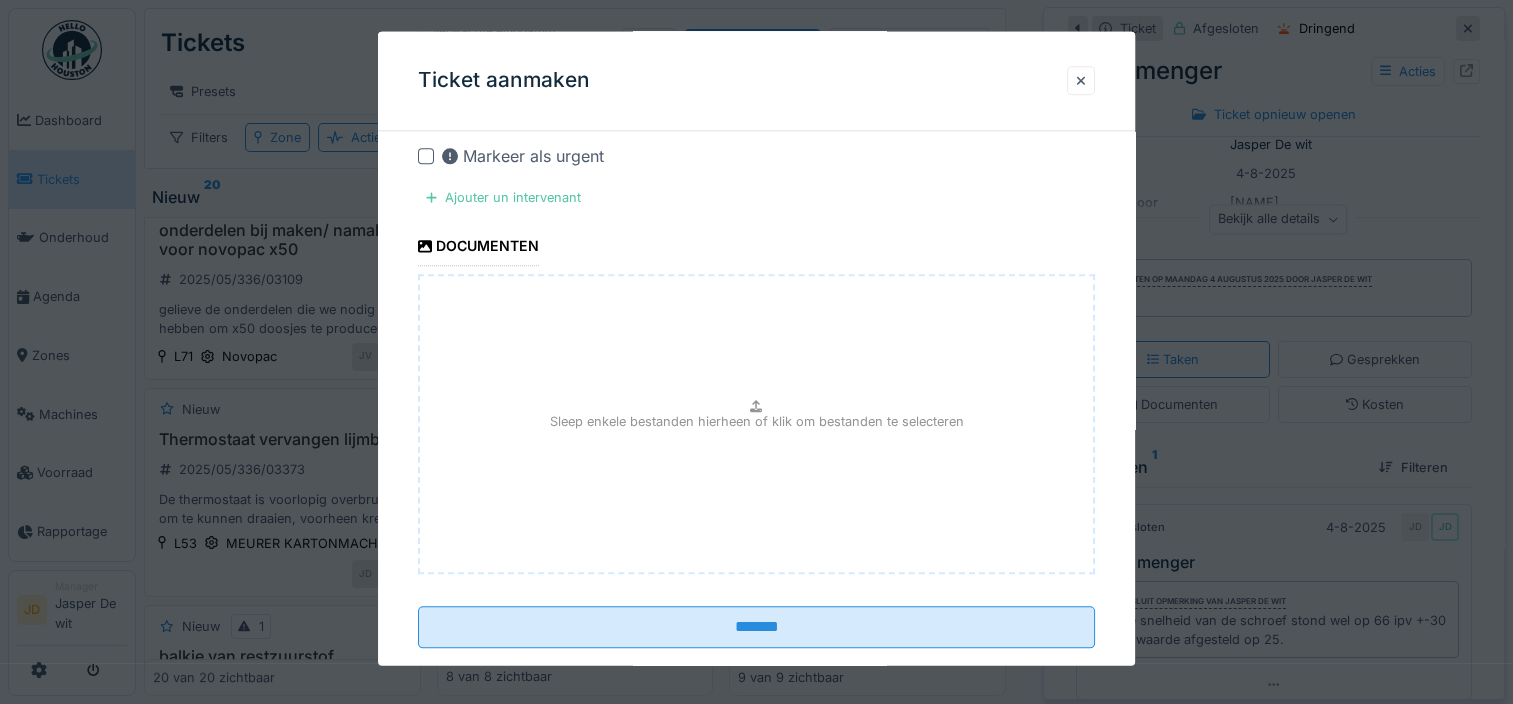 scroll, scrollTop: 2165, scrollLeft: 0, axis: vertical 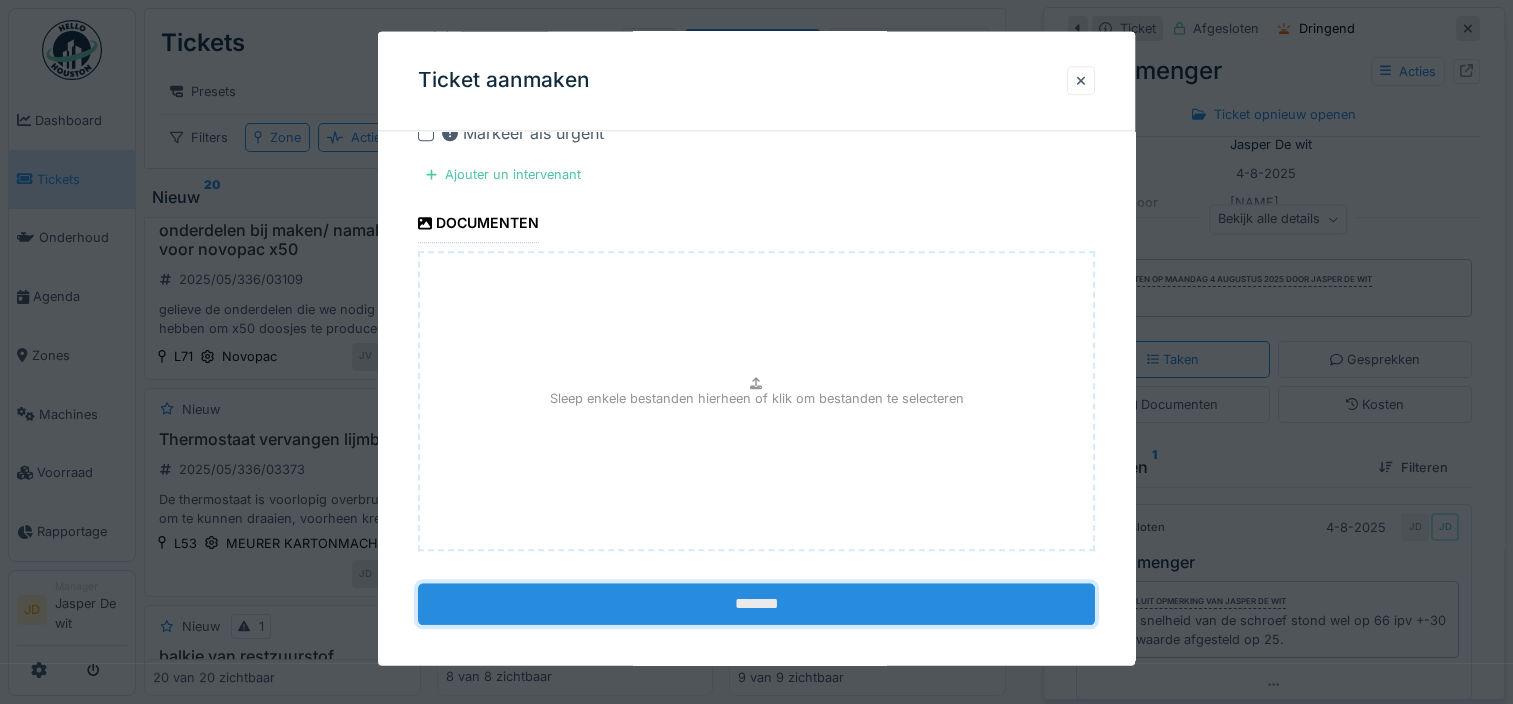 click on "*******" at bounding box center (756, 604) 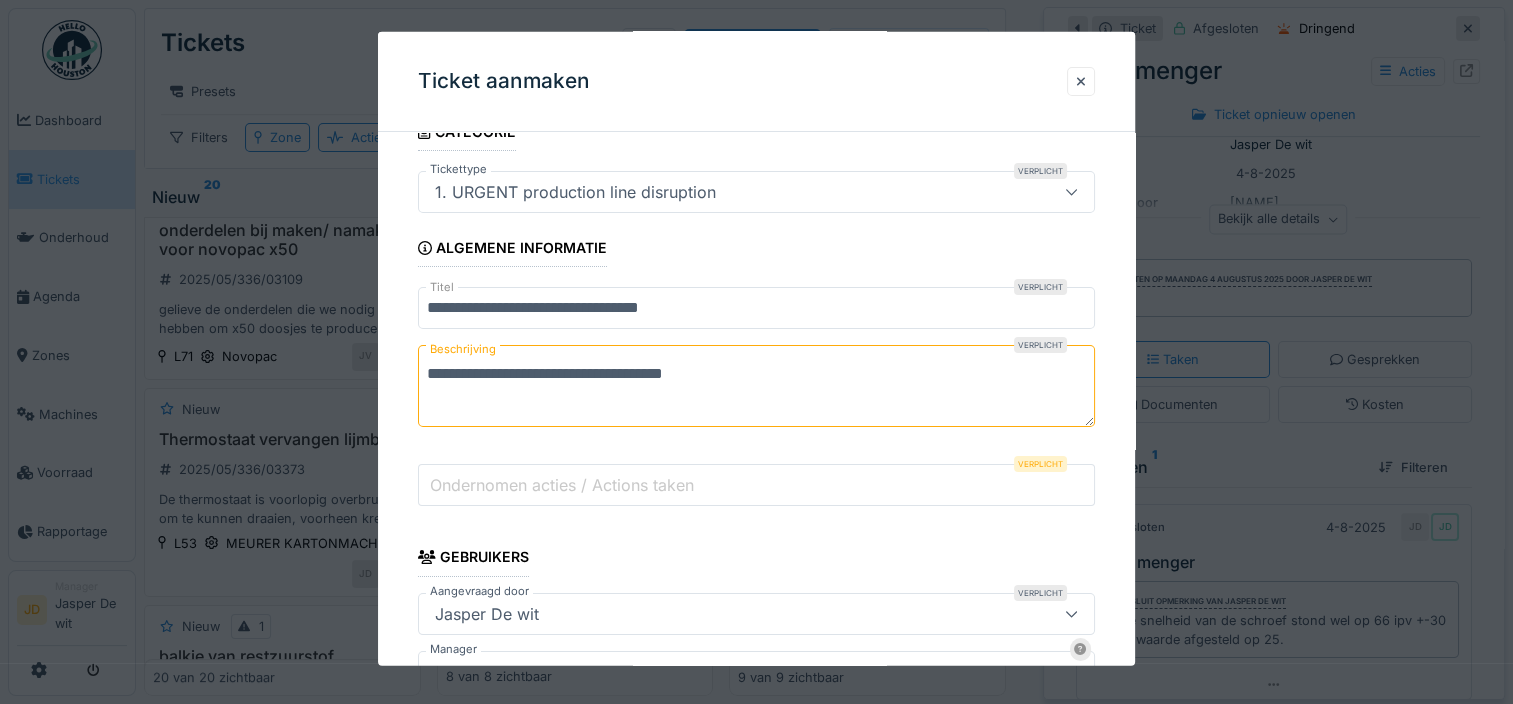 scroll, scrollTop: 121, scrollLeft: 0, axis: vertical 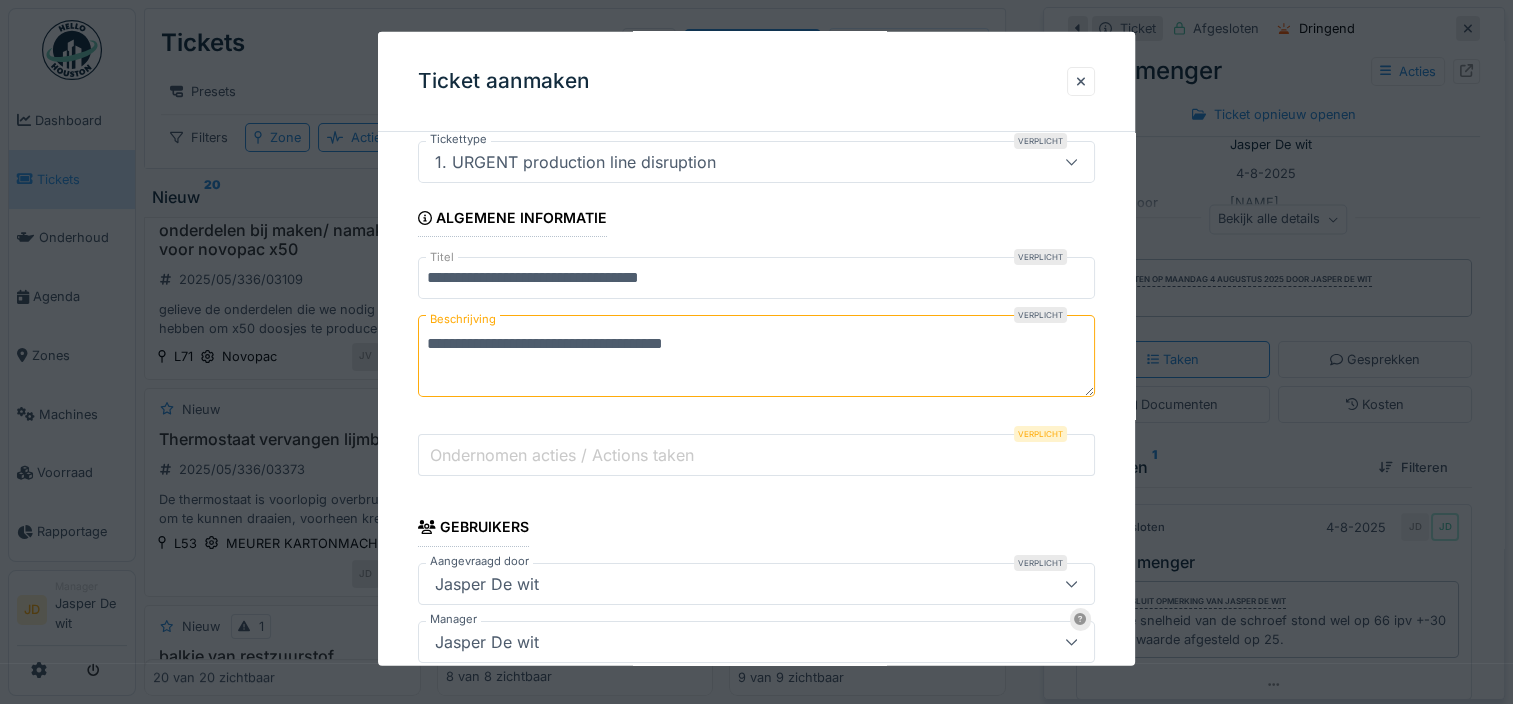click on "Ondernomen acties / Actions taken" at bounding box center [562, 454] 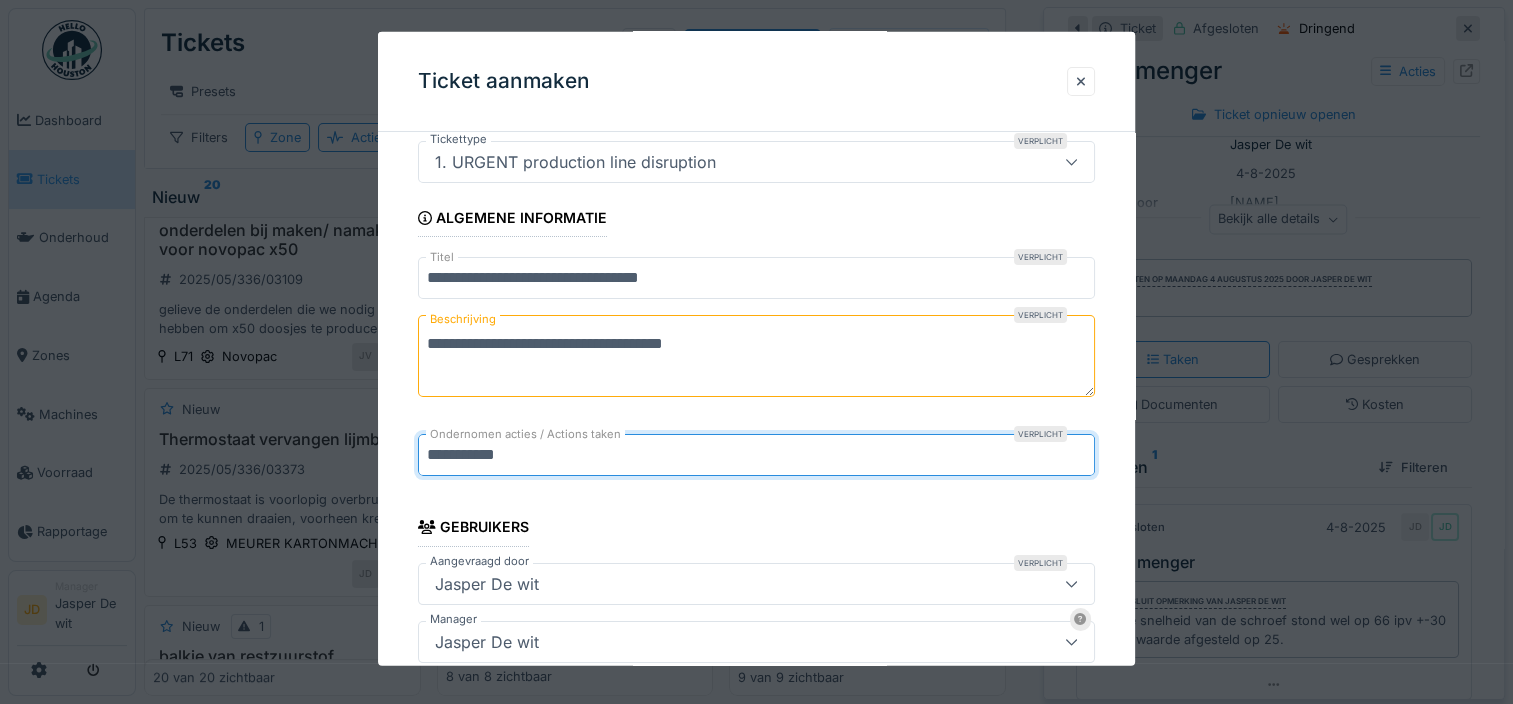 type on "**********" 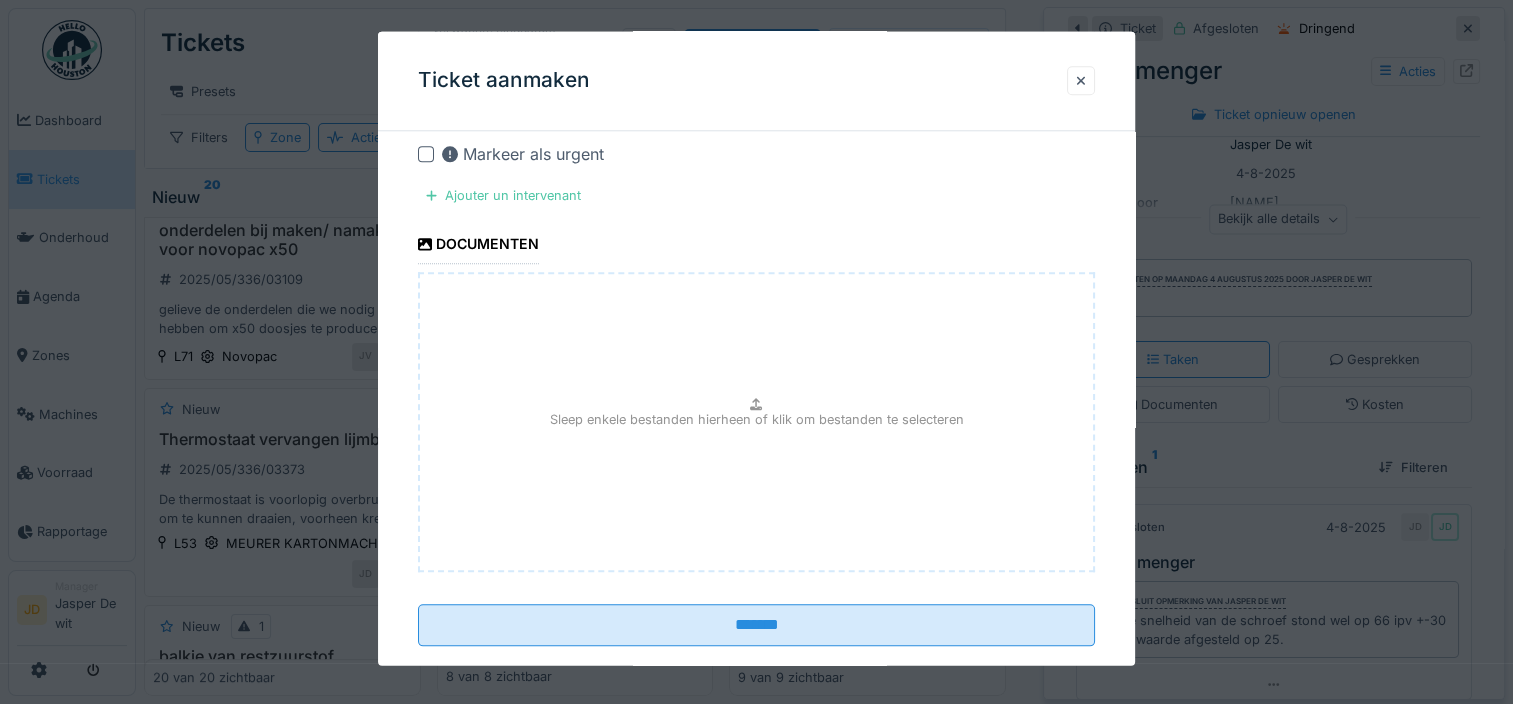 scroll, scrollTop: 2165, scrollLeft: 0, axis: vertical 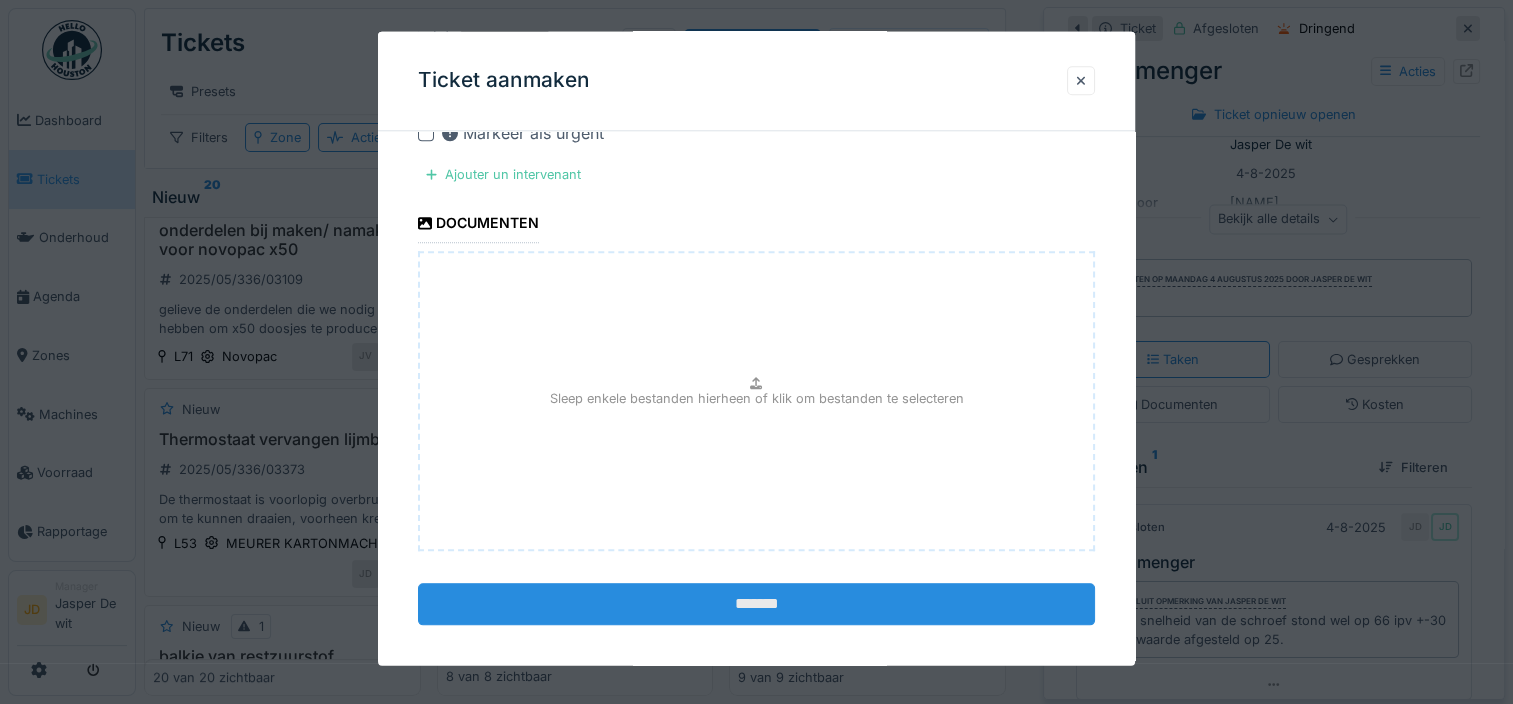 click on "*******" at bounding box center [756, 604] 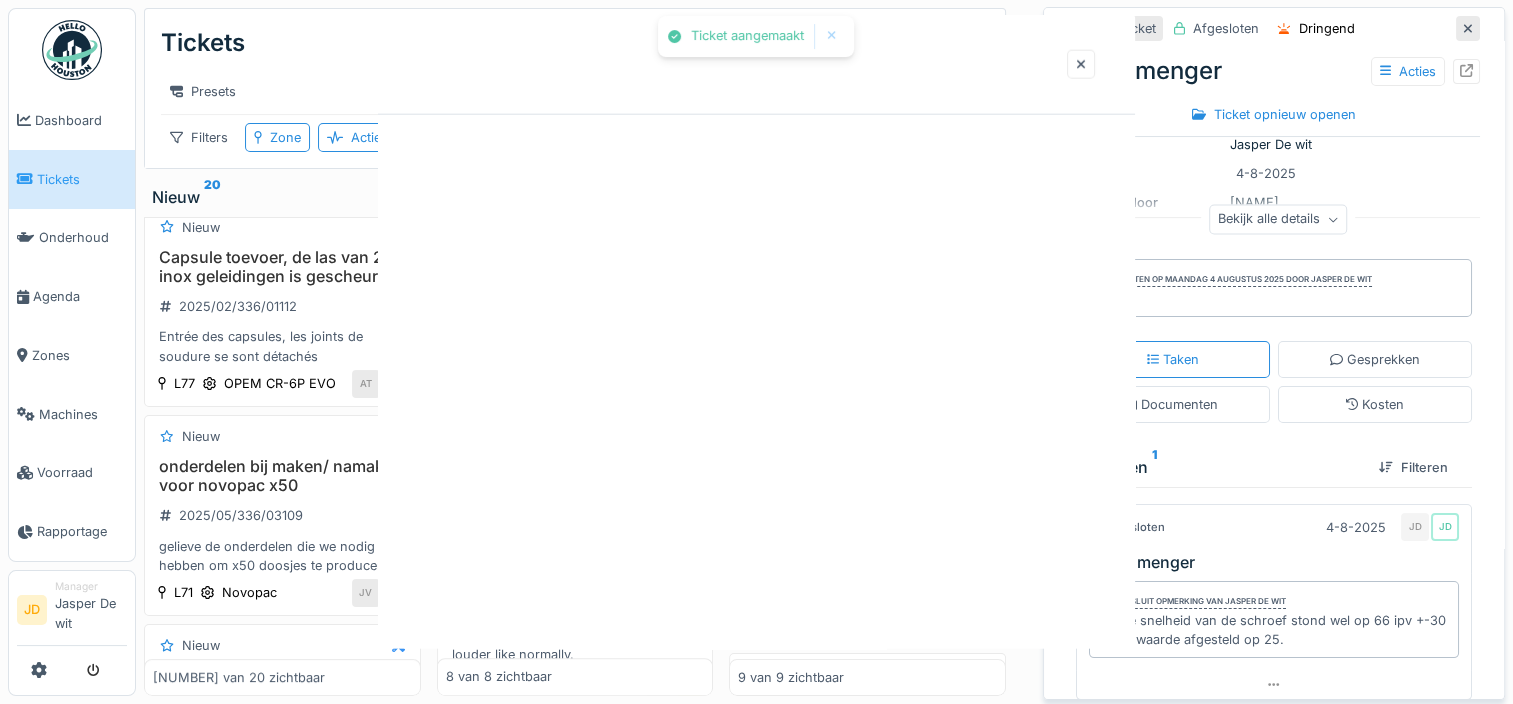 scroll, scrollTop: 500, scrollLeft: 0, axis: vertical 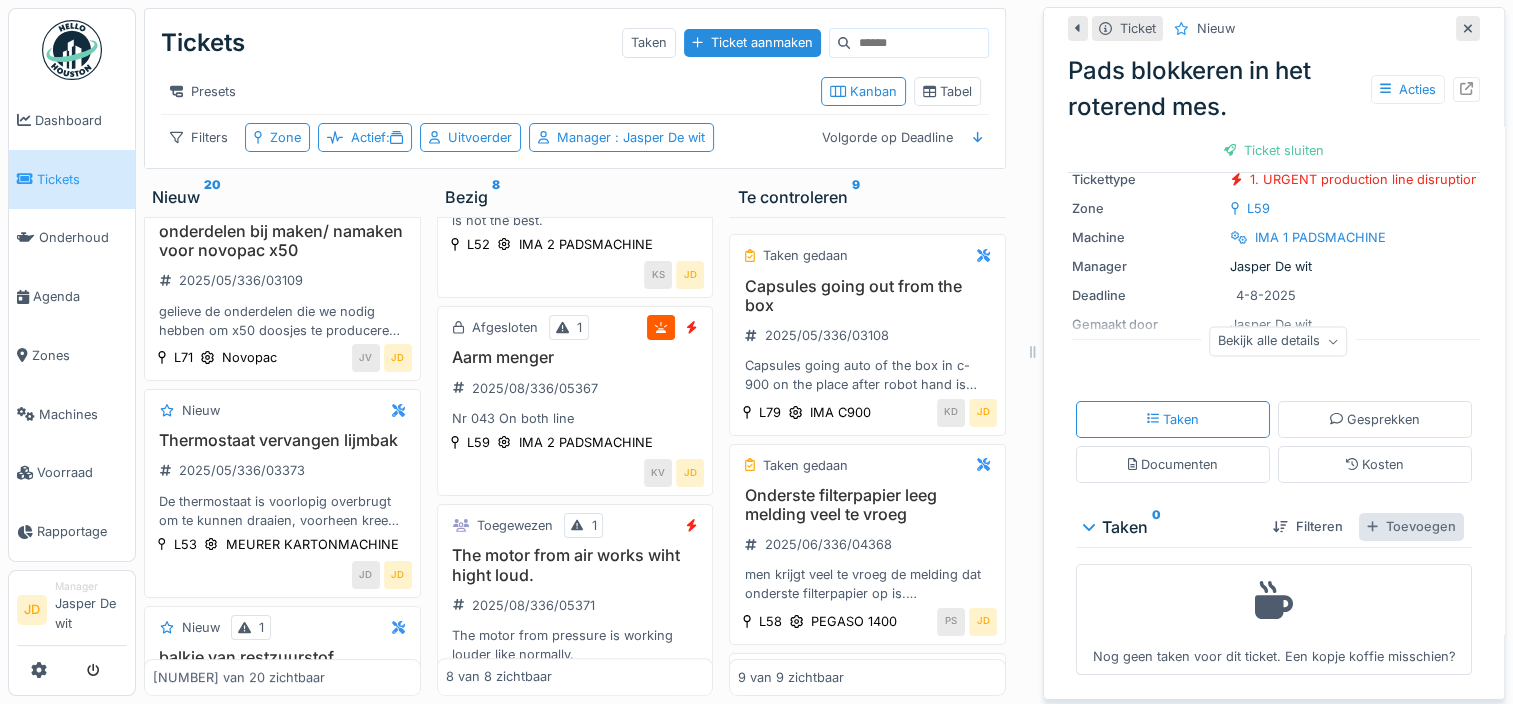 click on "Toevoegen" at bounding box center (1411, 526) 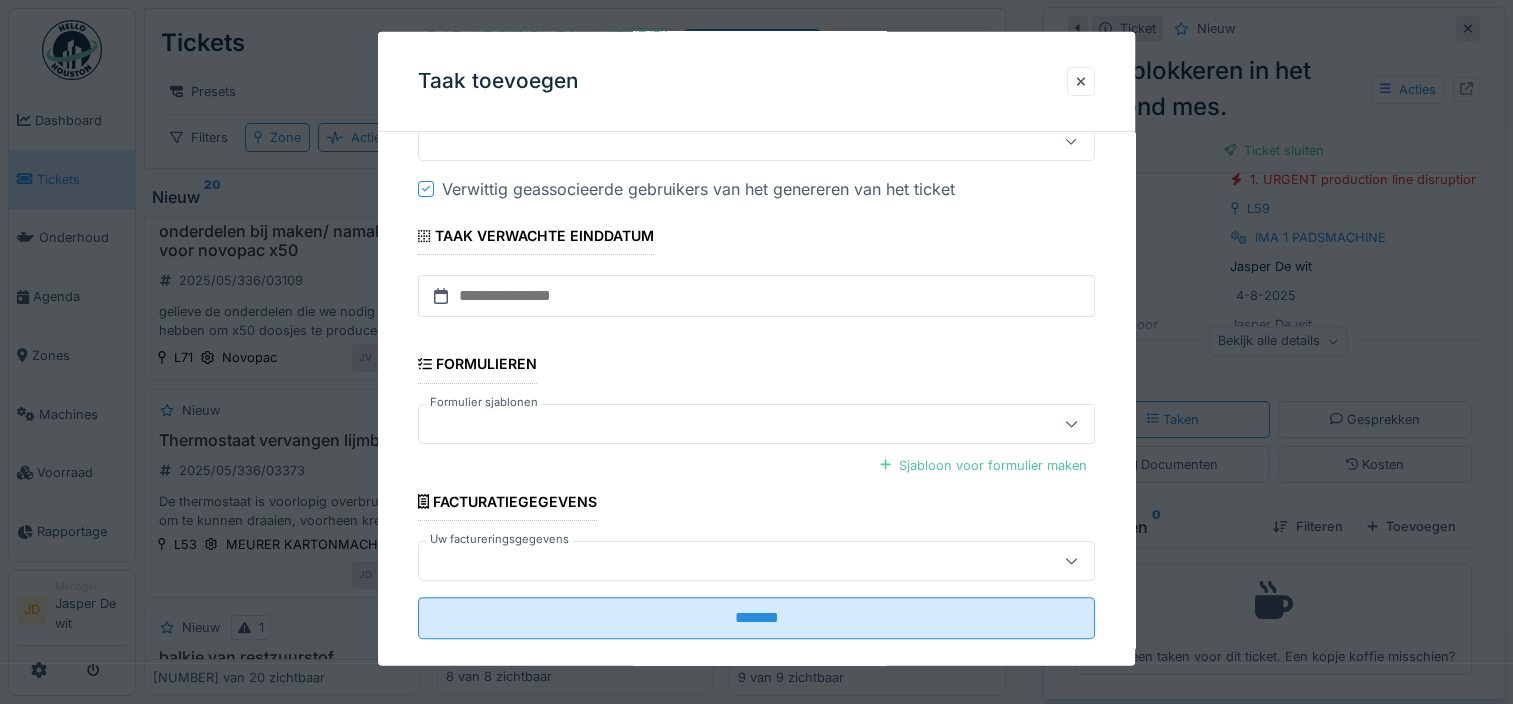 scroll, scrollTop: 200, scrollLeft: 0, axis: vertical 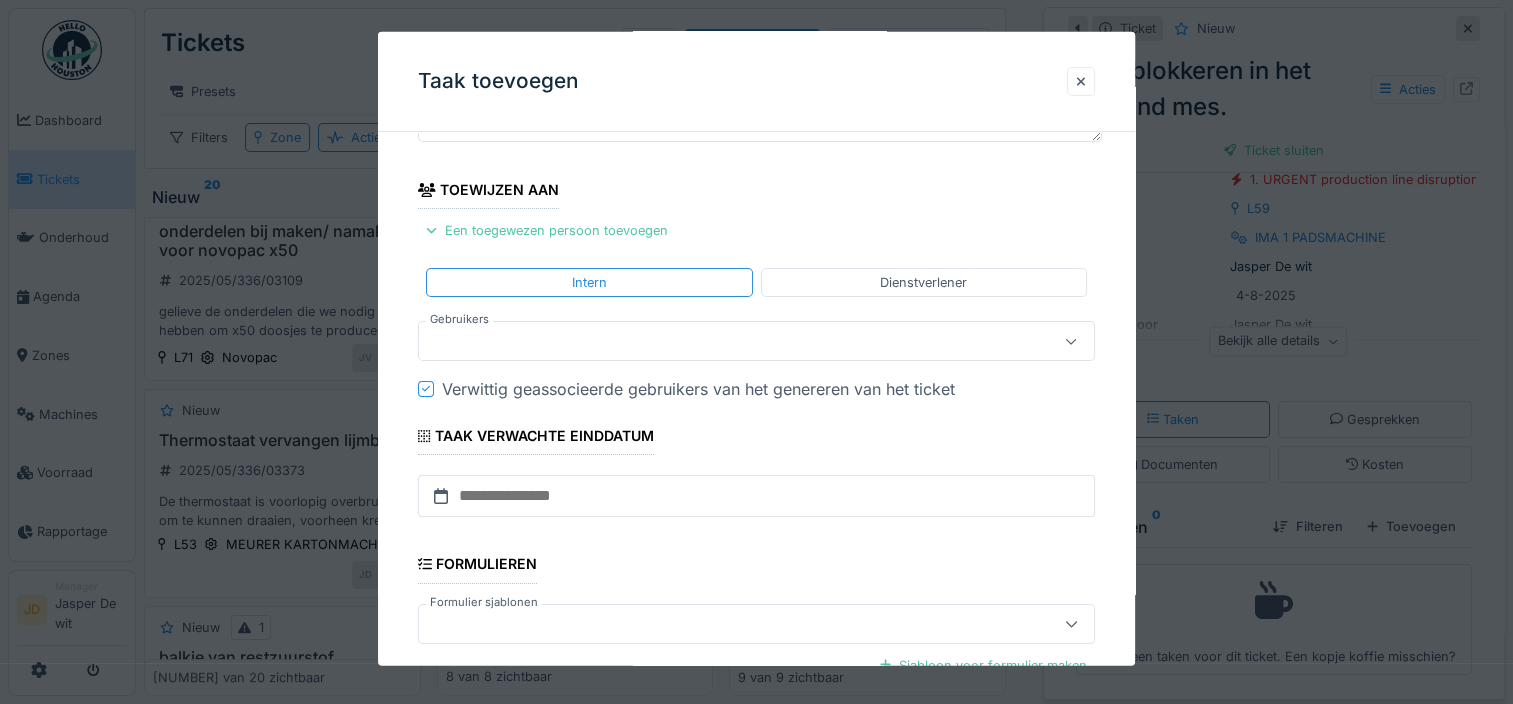 click at bounding box center [722, 341] 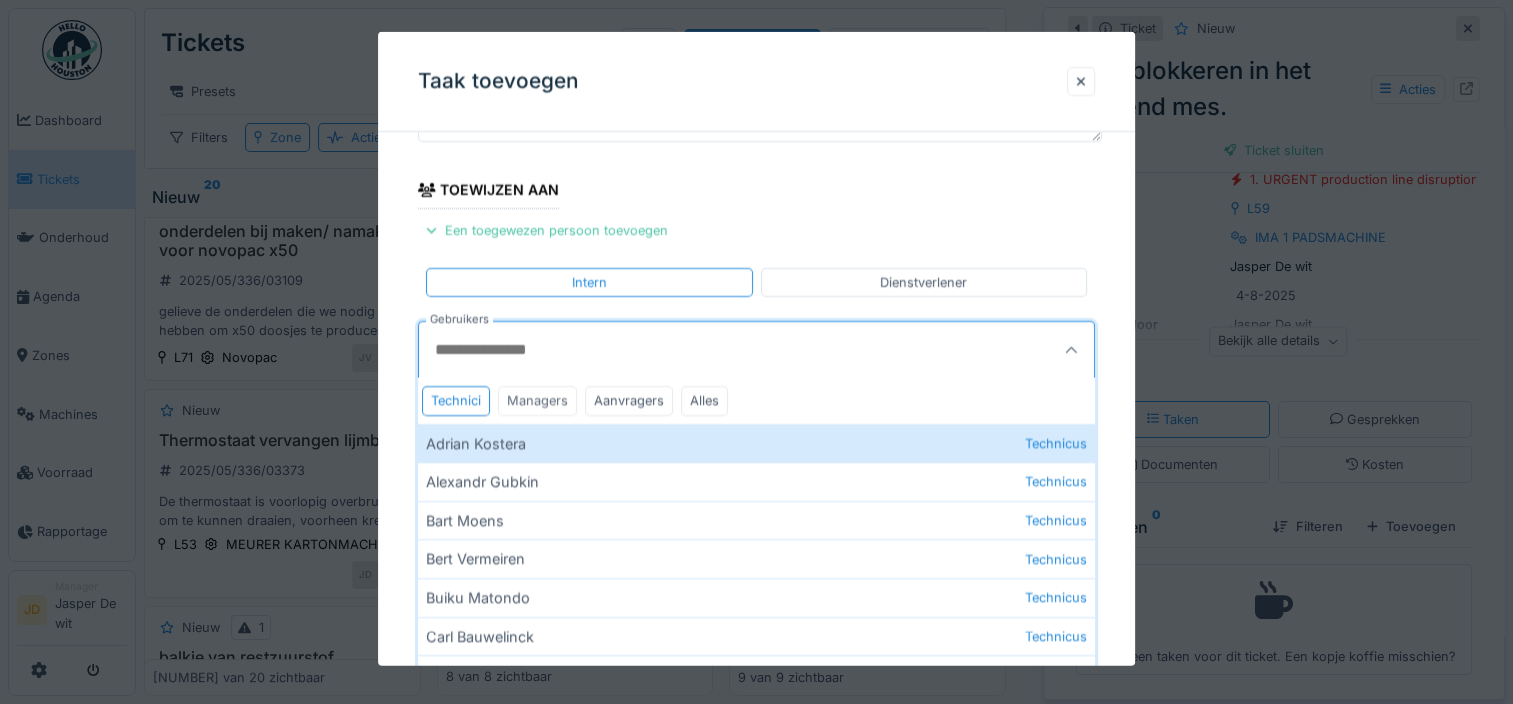 click on "Managers" at bounding box center [537, 400] 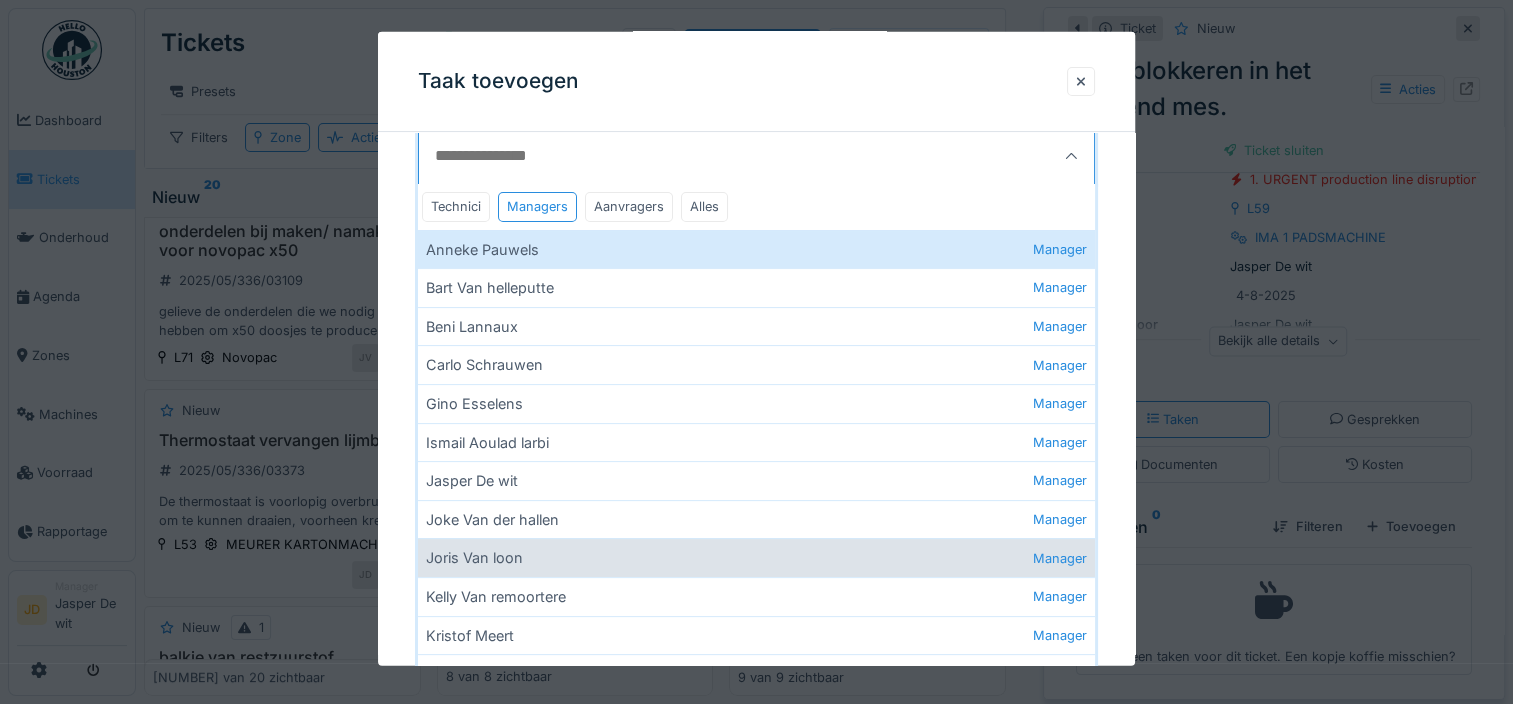 scroll, scrollTop: 400, scrollLeft: 0, axis: vertical 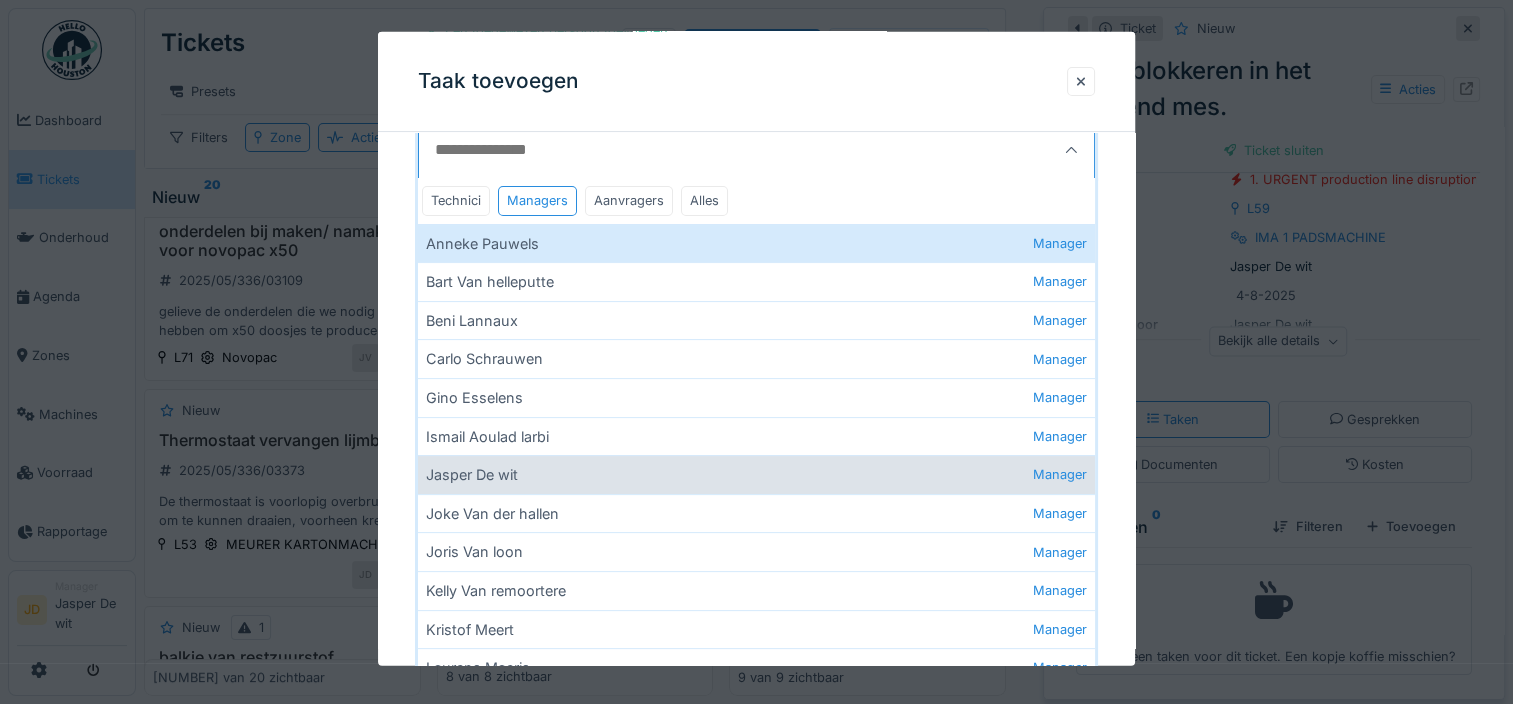 click on "Jasper De wit   Manager" at bounding box center (756, 474) 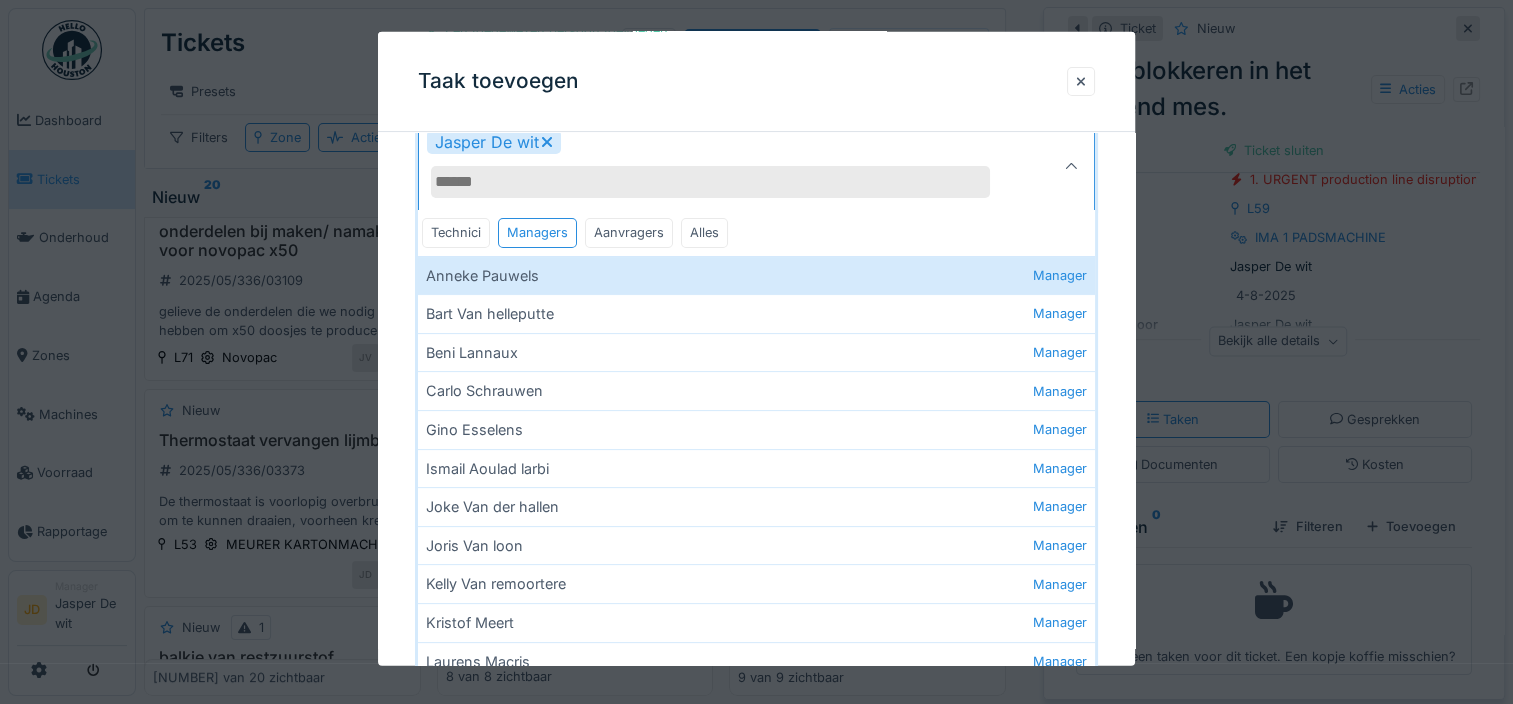 click 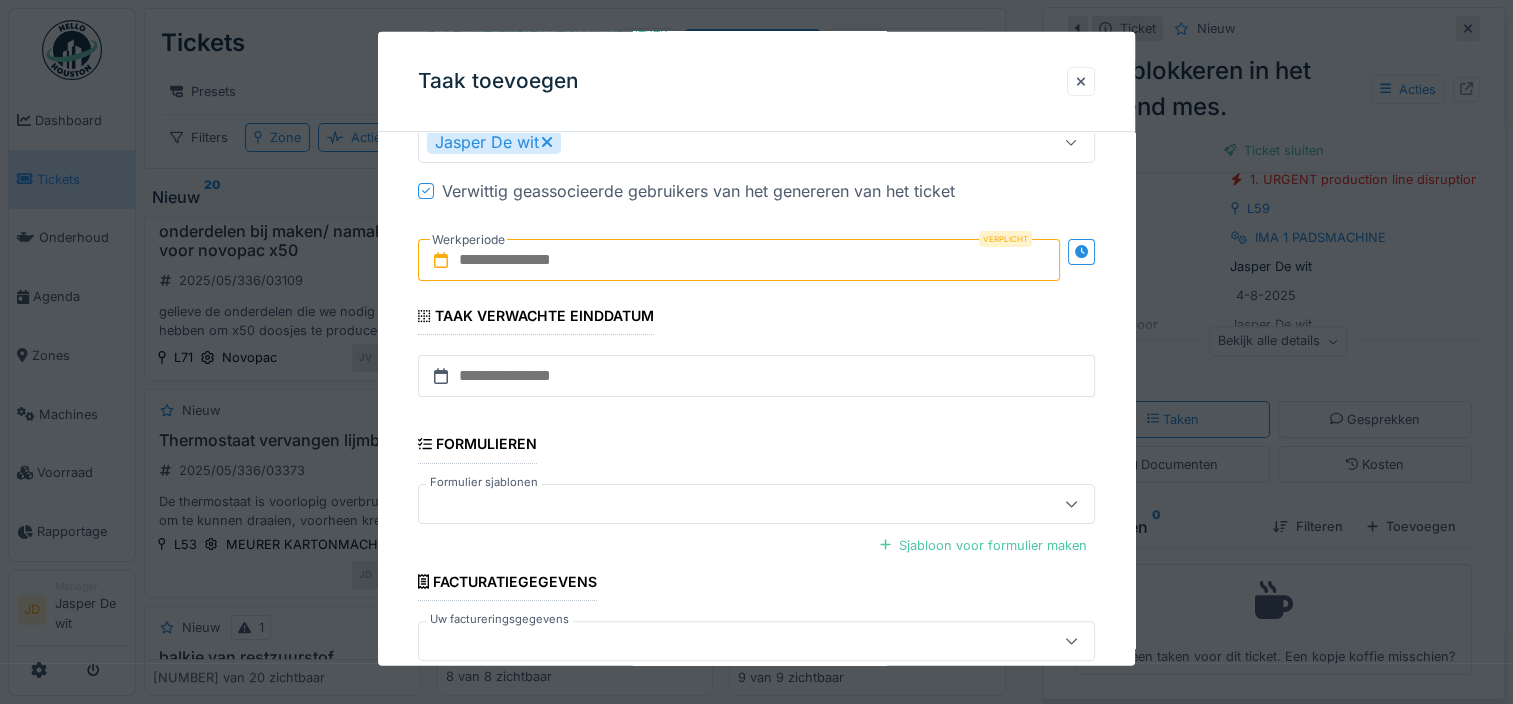 click at bounding box center [739, 260] 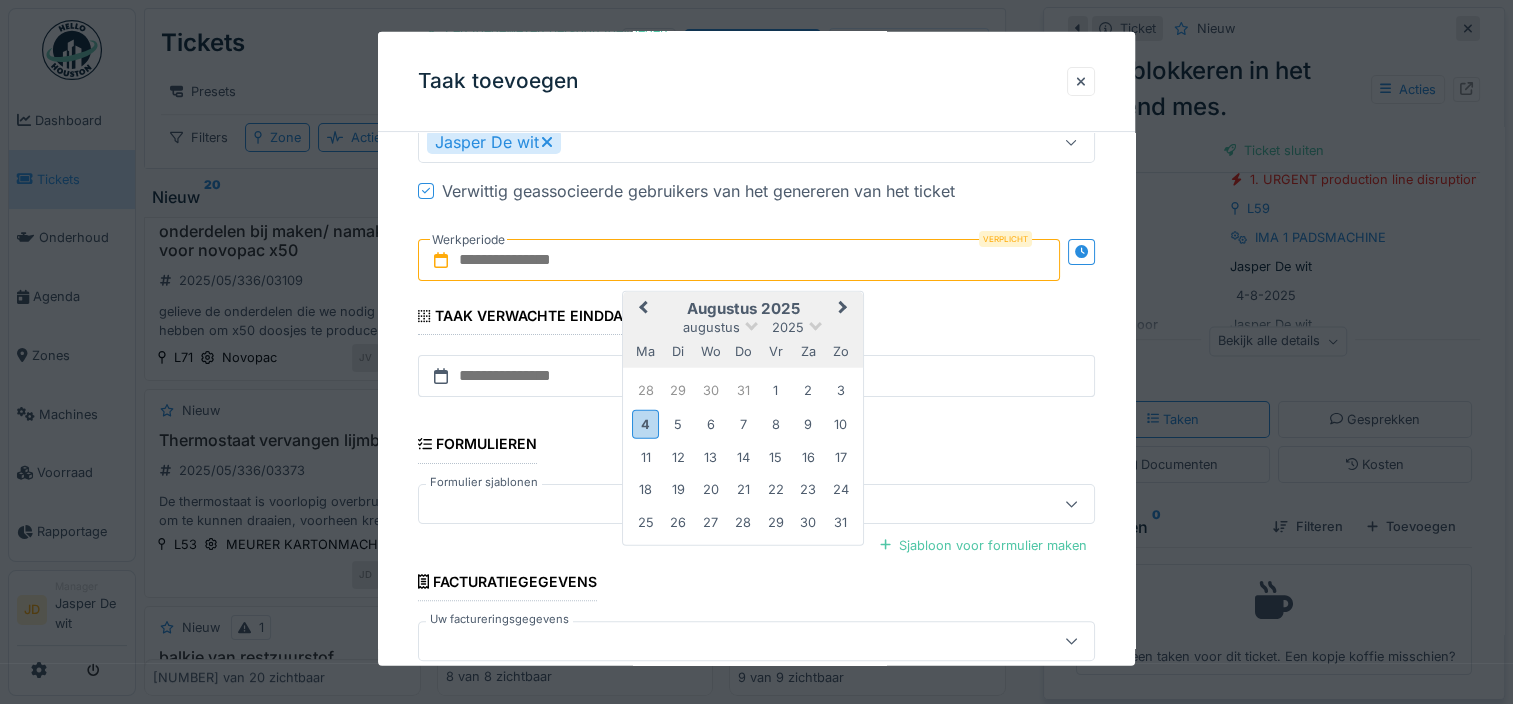 click on "augustus 2025" at bounding box center [743, 309] 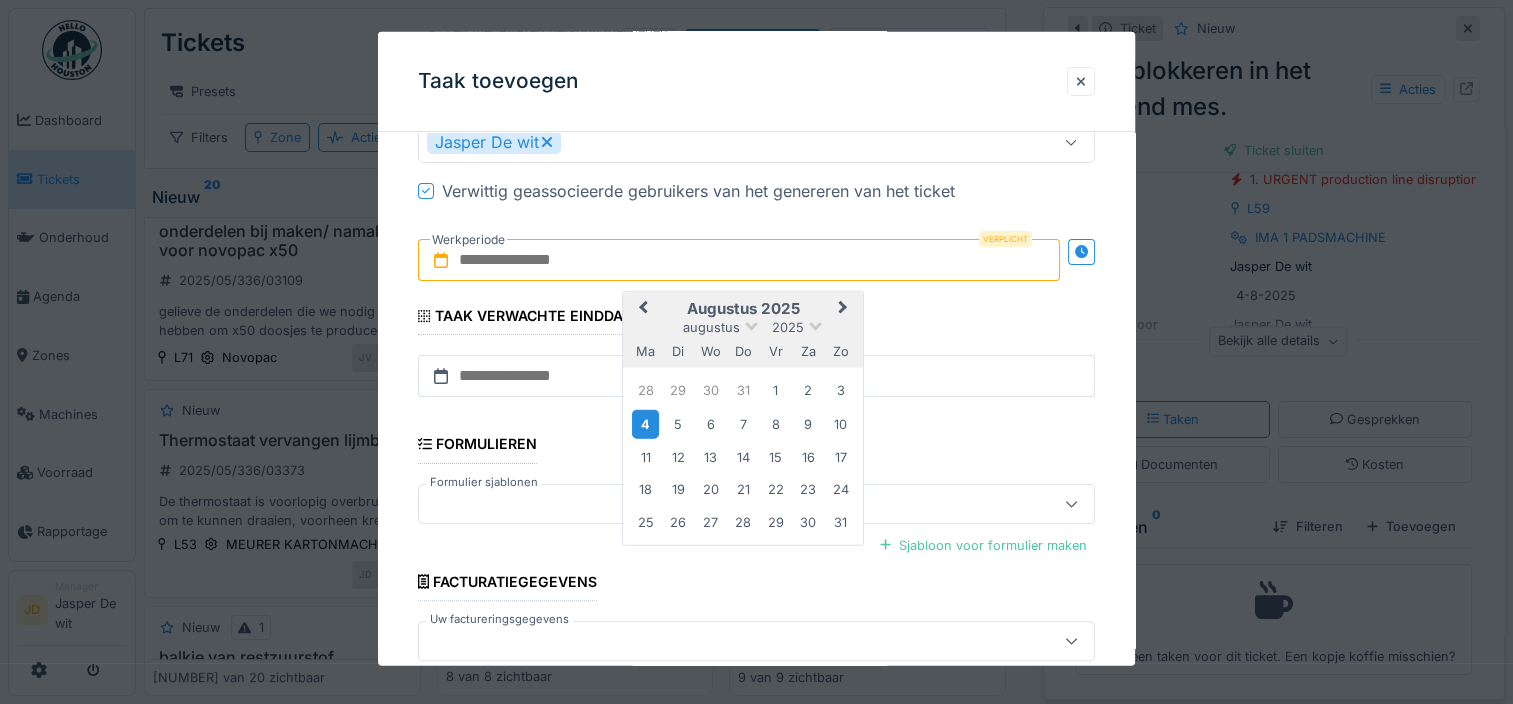 click on "4" at bounding box center [645, 423] 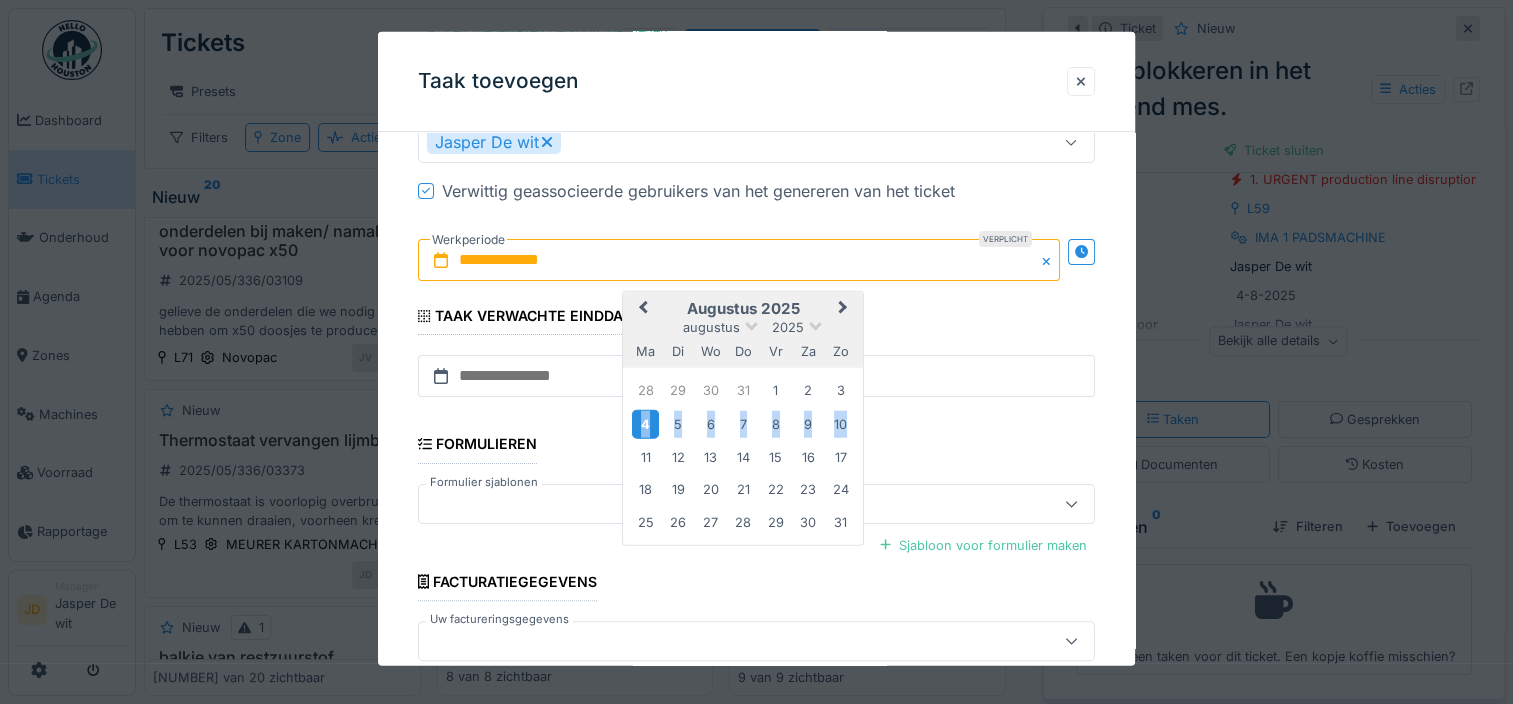 click on "4" at bounding box center [645, 423] 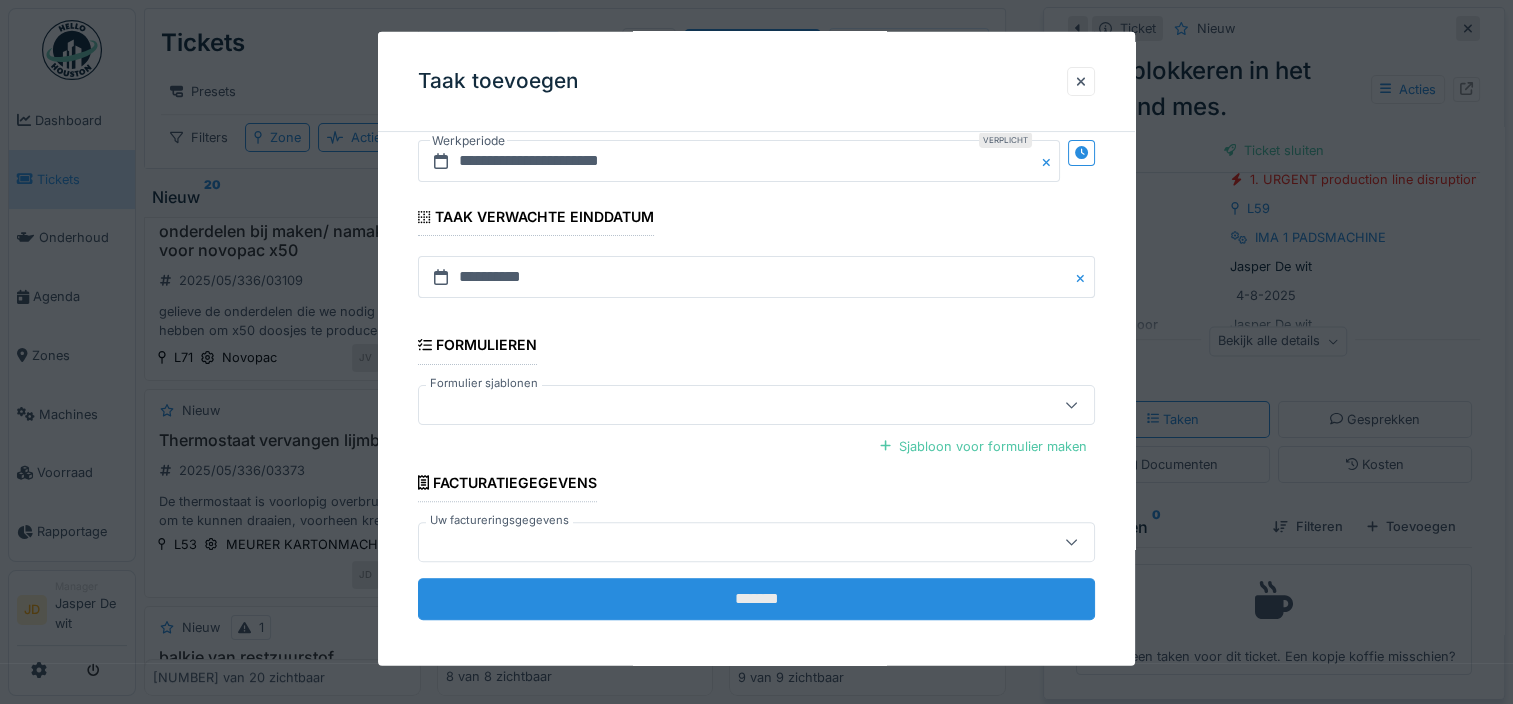 scroll, scrollTop: 505, scrollLeft: 0, axis: vertical 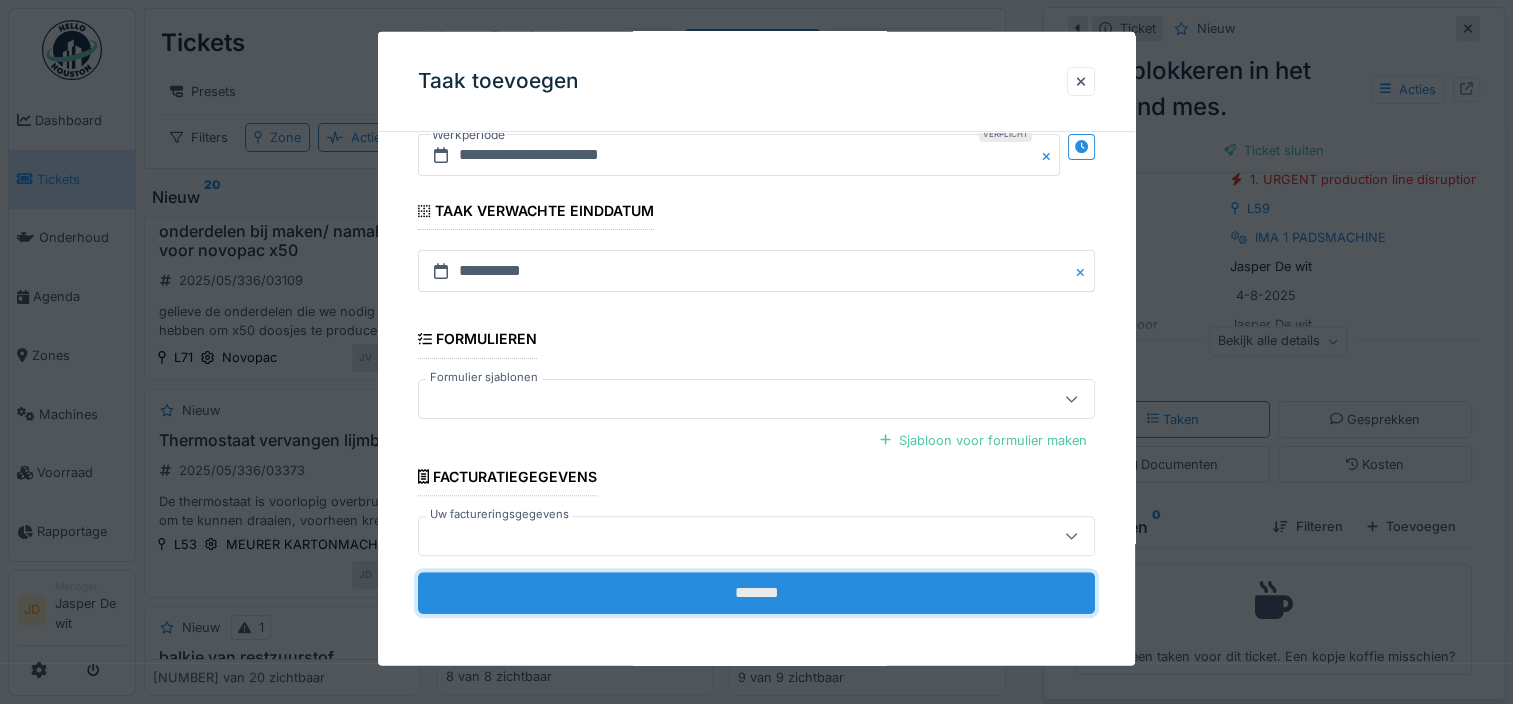 click on "*******" at bounding box center (756, 593) 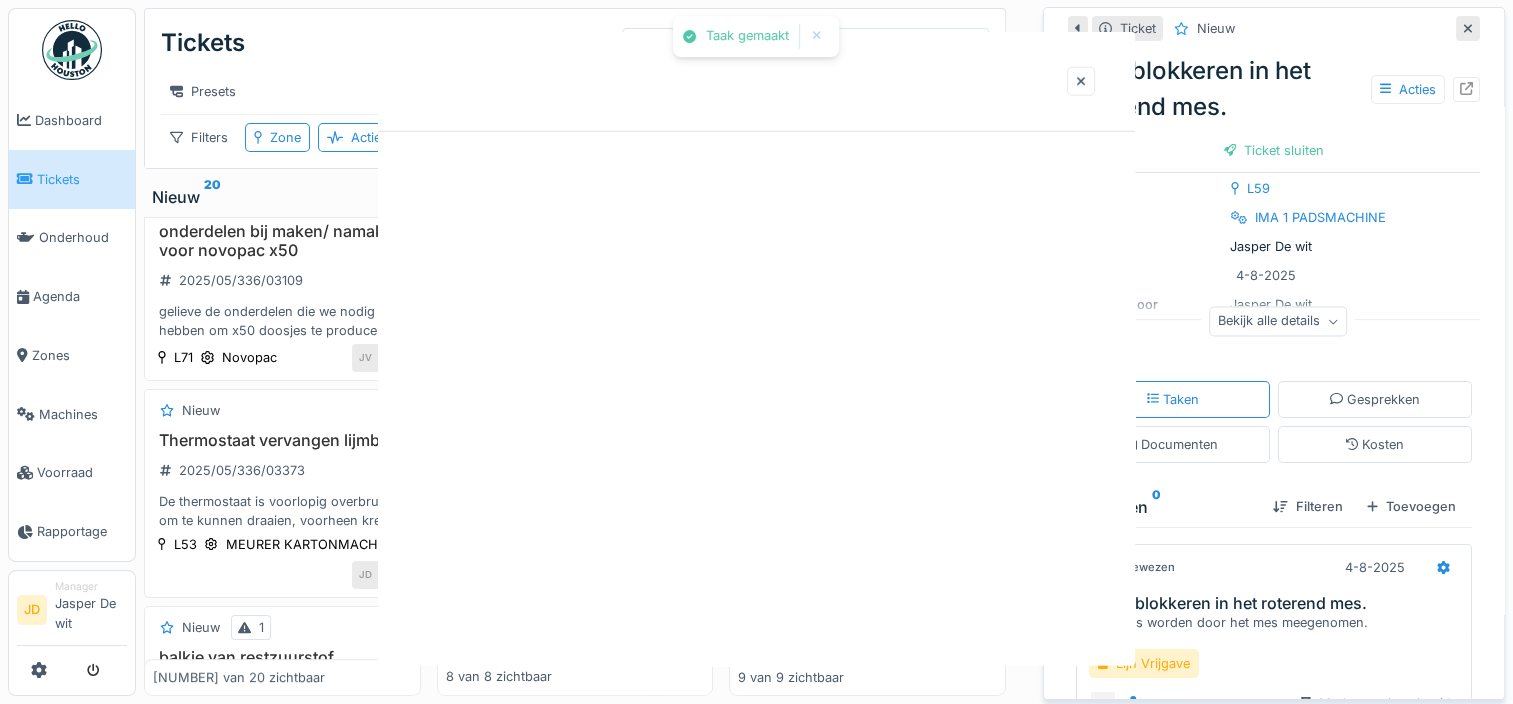 scroll, scrollTop: 0, scrollLeft: 0, axis: both 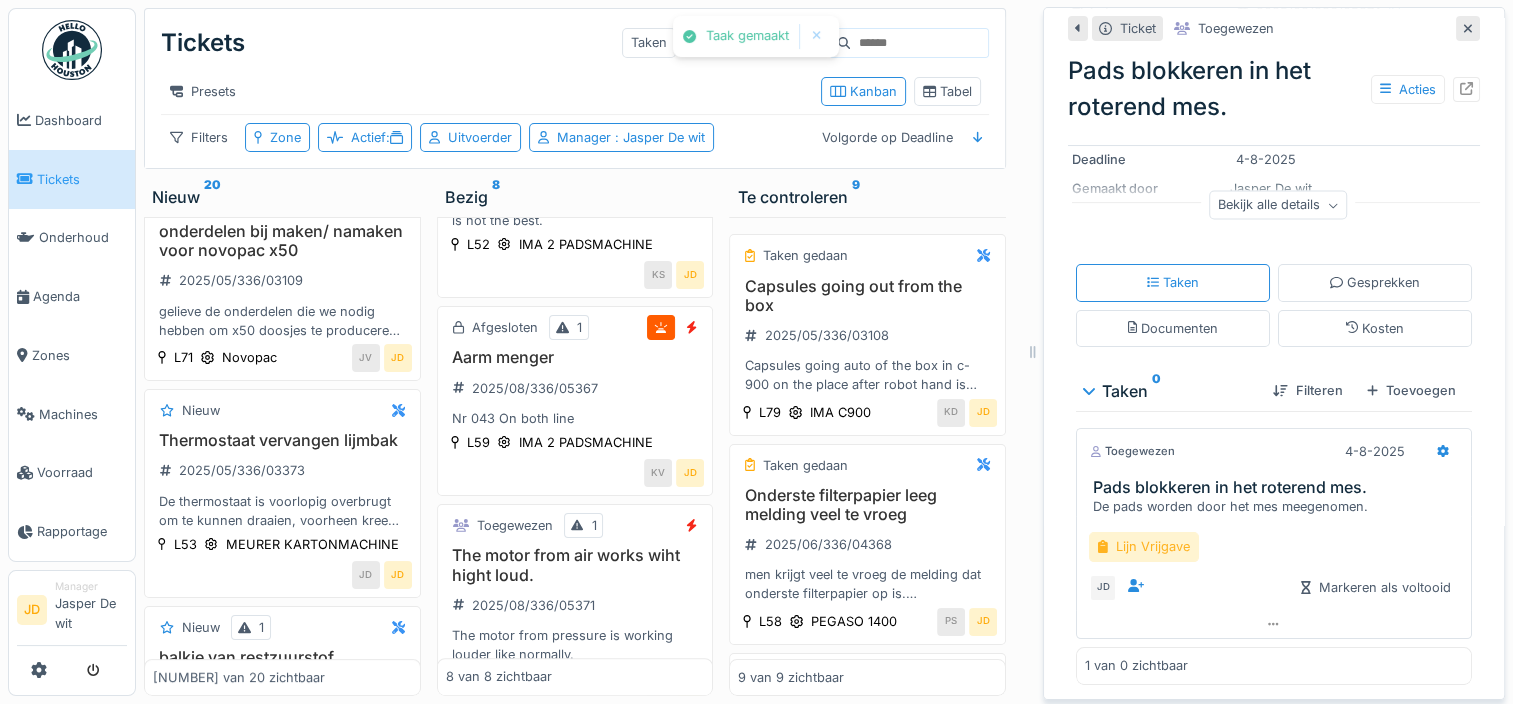 click on "Lijn Vrijgave" at bounding box center (1144, 546) 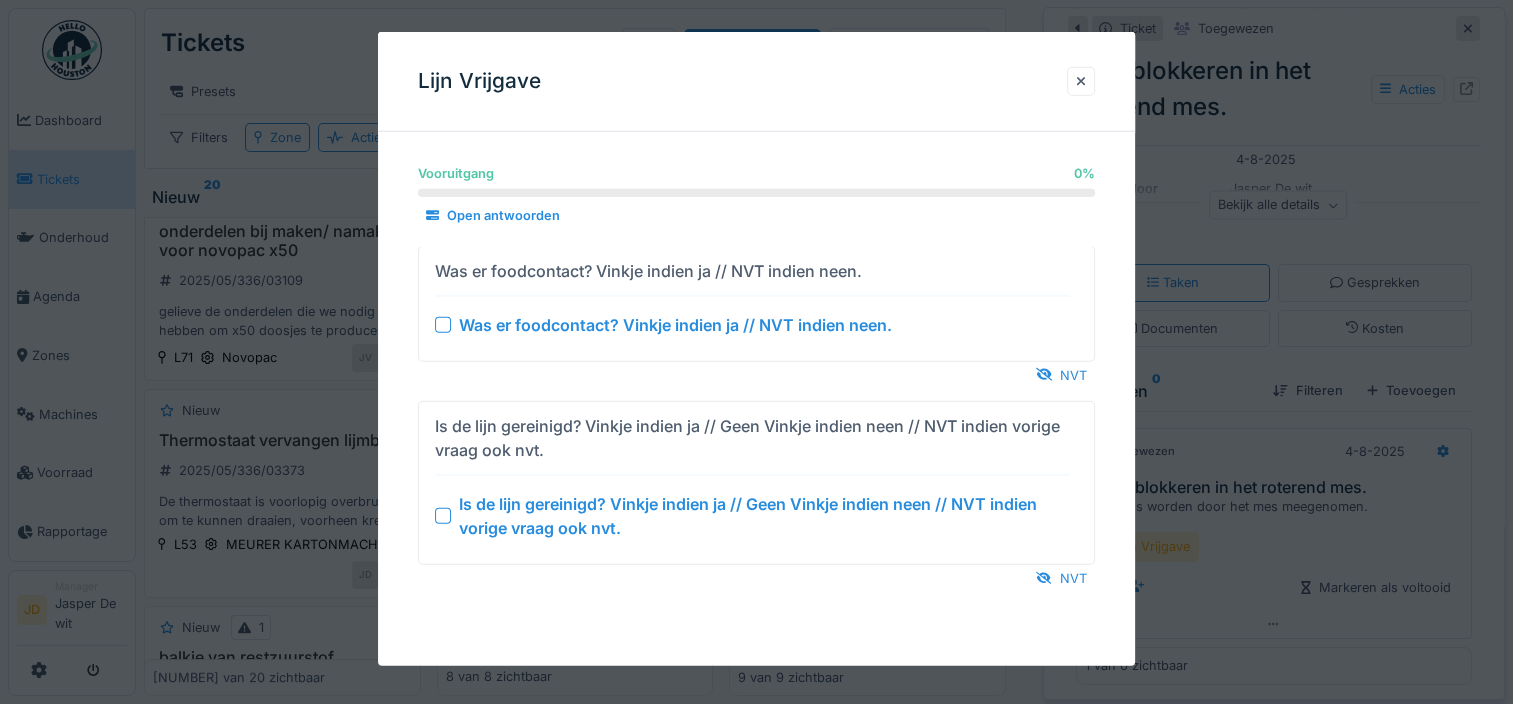click at bounding box center [443, 515] 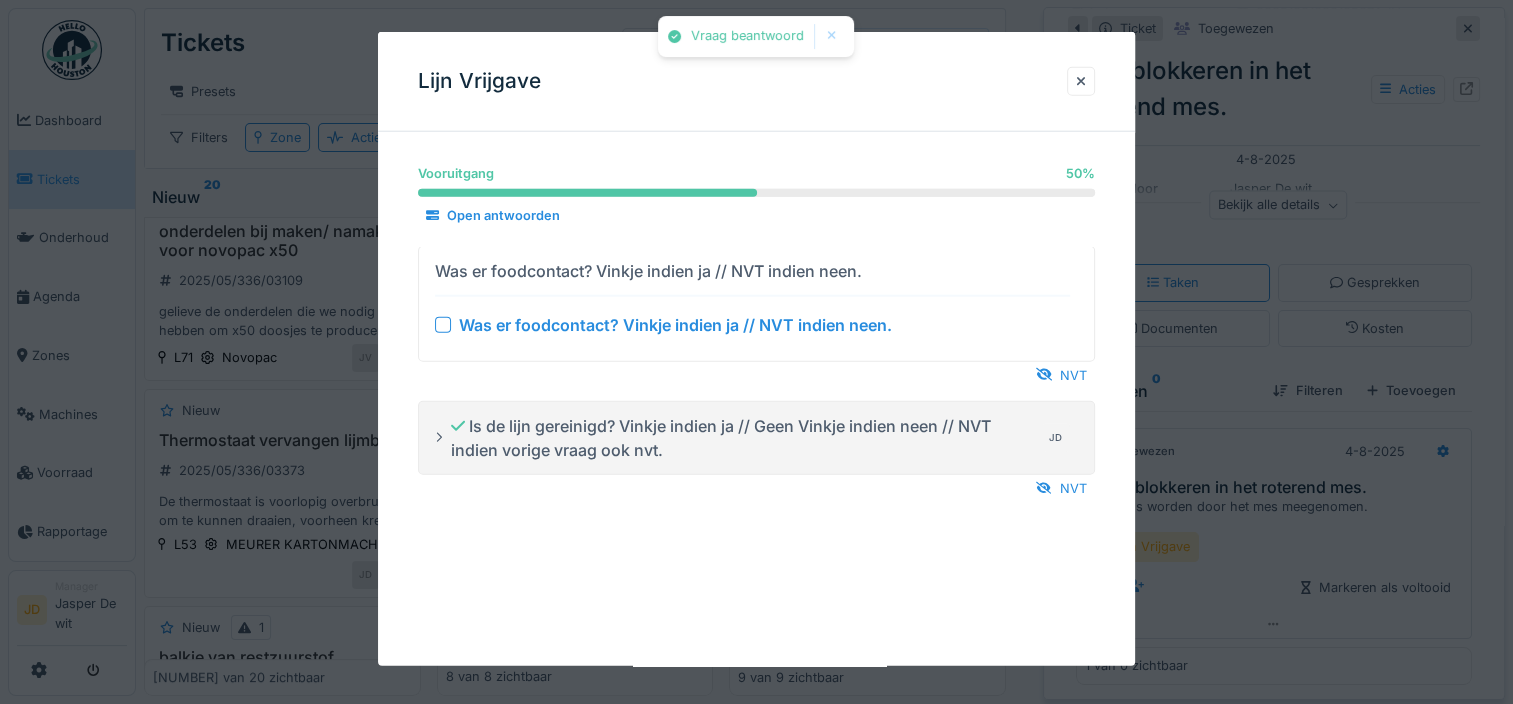click at bounding box center (443, 324) 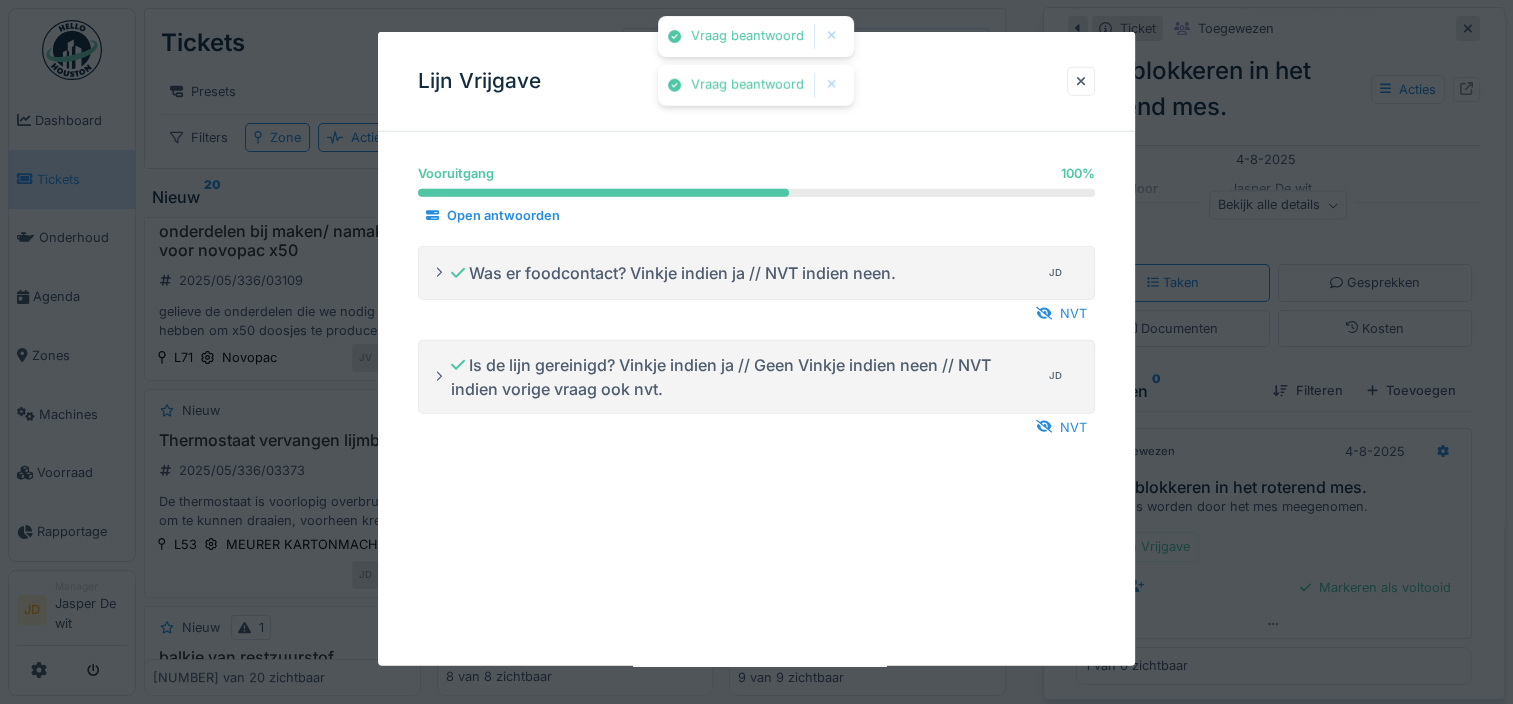 click at bounding box center (756, 352) 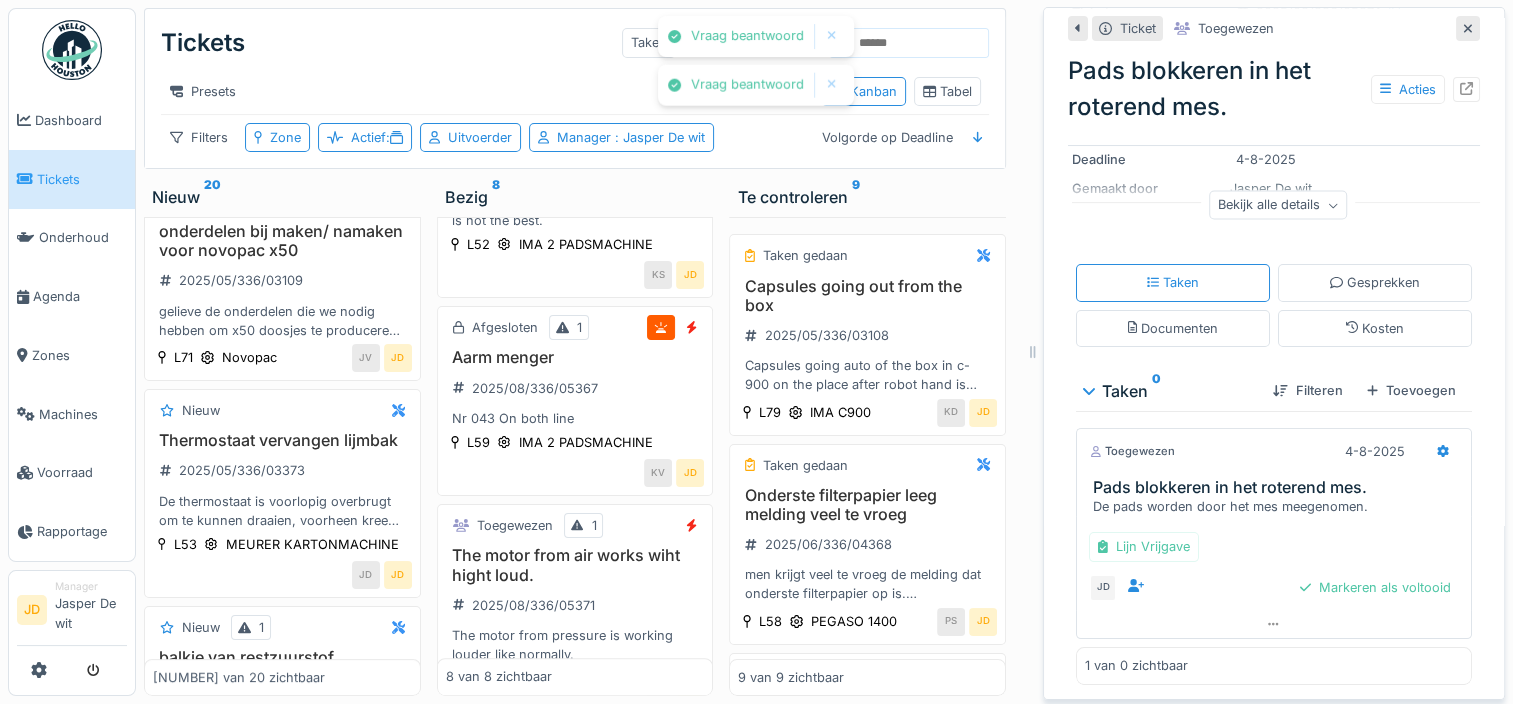 click on "Vraag beantwoord Vraag beantwoord Annuleren Tickets Taken Ticket aanmaken Presets   Kanban   Tabel Filters Zone Actief  :  Uitvoerder Manager   :   [NAME] Volgorde op Deadline Nieuw 20 Toegewezen 1 Pads blokkeren in het roterend mes. 2025/08/336/05374 De pads worden door het mes meegenomen. L59 IMA 1 PADSMACHINE  JD JD Nieuw Capsule toevoer, de las van 2 inox geleidingen is gescheurd. 2025/02/336/01112 Entrée des capsules, les joints de soudure se sont détachés L77 OPEM CR-6P EVO AT JD Nieuw onderdelen bij maken/ namaken voor novopac x50 2025/05/336/03109 gelieve de onderdelen die we nodig hebben om x50 doosjes te produceren na te maken. Momenteel gebruiken we deze al voor novopac 72 en 77, dus kunnen daar van na gemaakt worden. L71 Novopac JV JD Nieuw Thermostaat vervangen lijmbak 2025/05/336/03373 De thermostaat is voorlopig overbrugt om te kunnen draaien, voorheen kreeg je alarm F4/A. Graag vervagen. L53 MEURER KARTONMACHINE JD JD Nieuw 1 balkje van restzuurstof  2025/05/336/03564 L72 TC JD Nieuw" at bounding box center [824, 352] 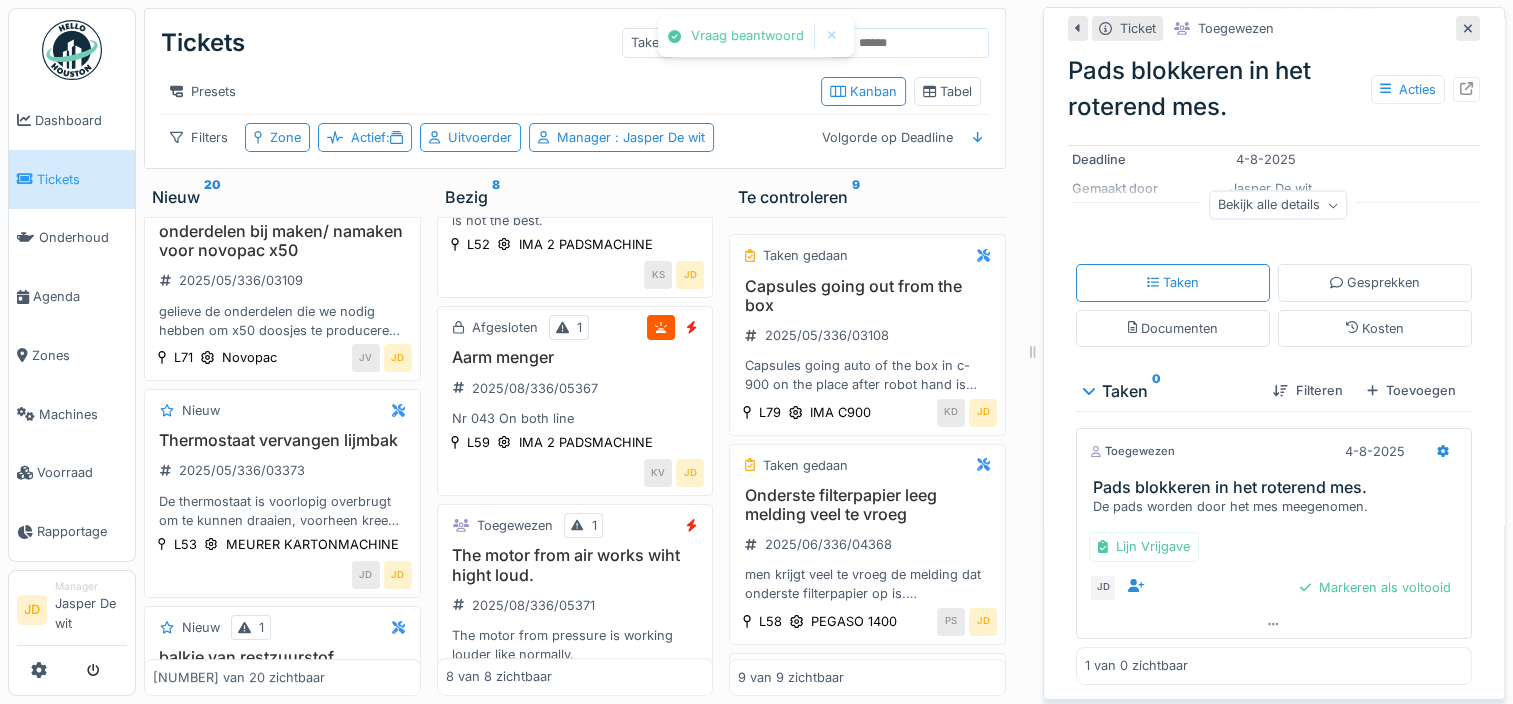 click at bounding box center (1305, 587) 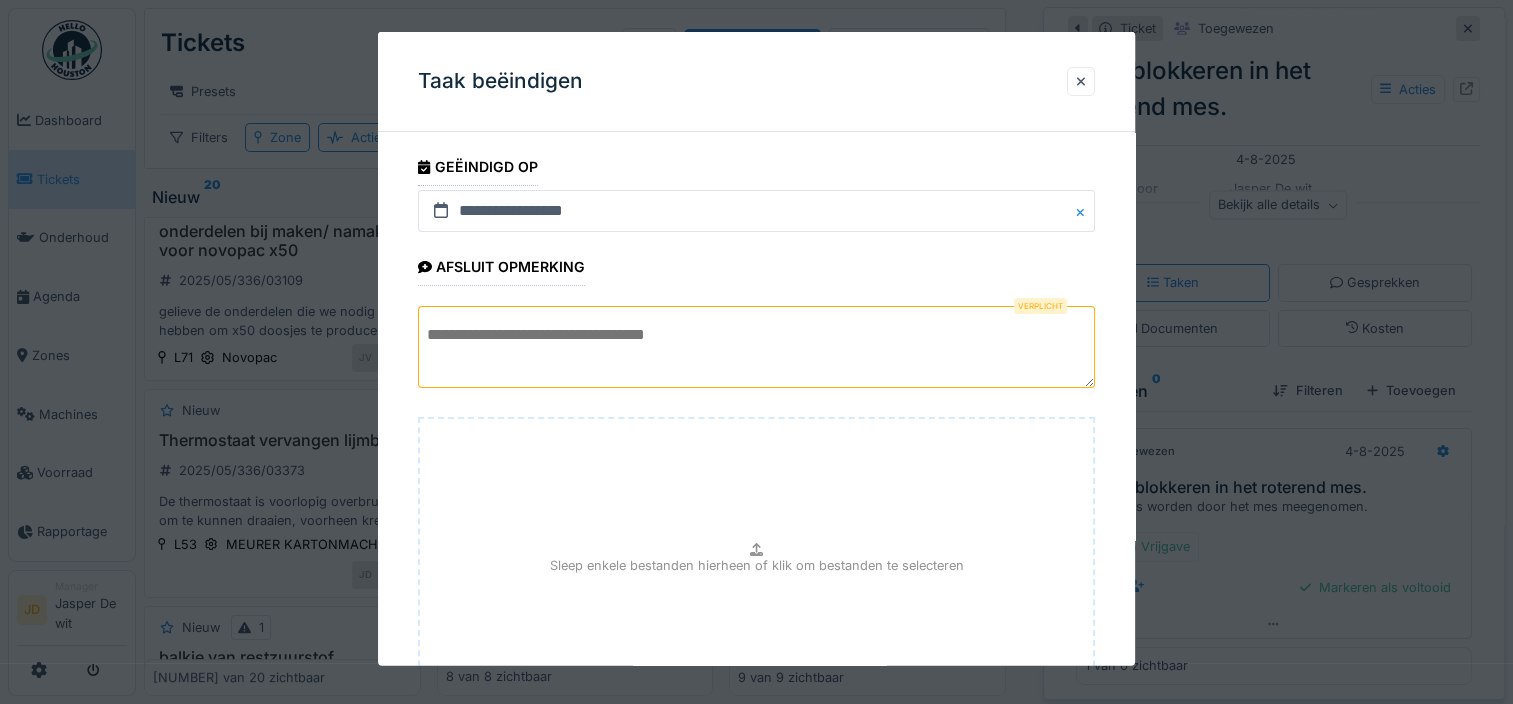 click at bounding box center (756, 347) 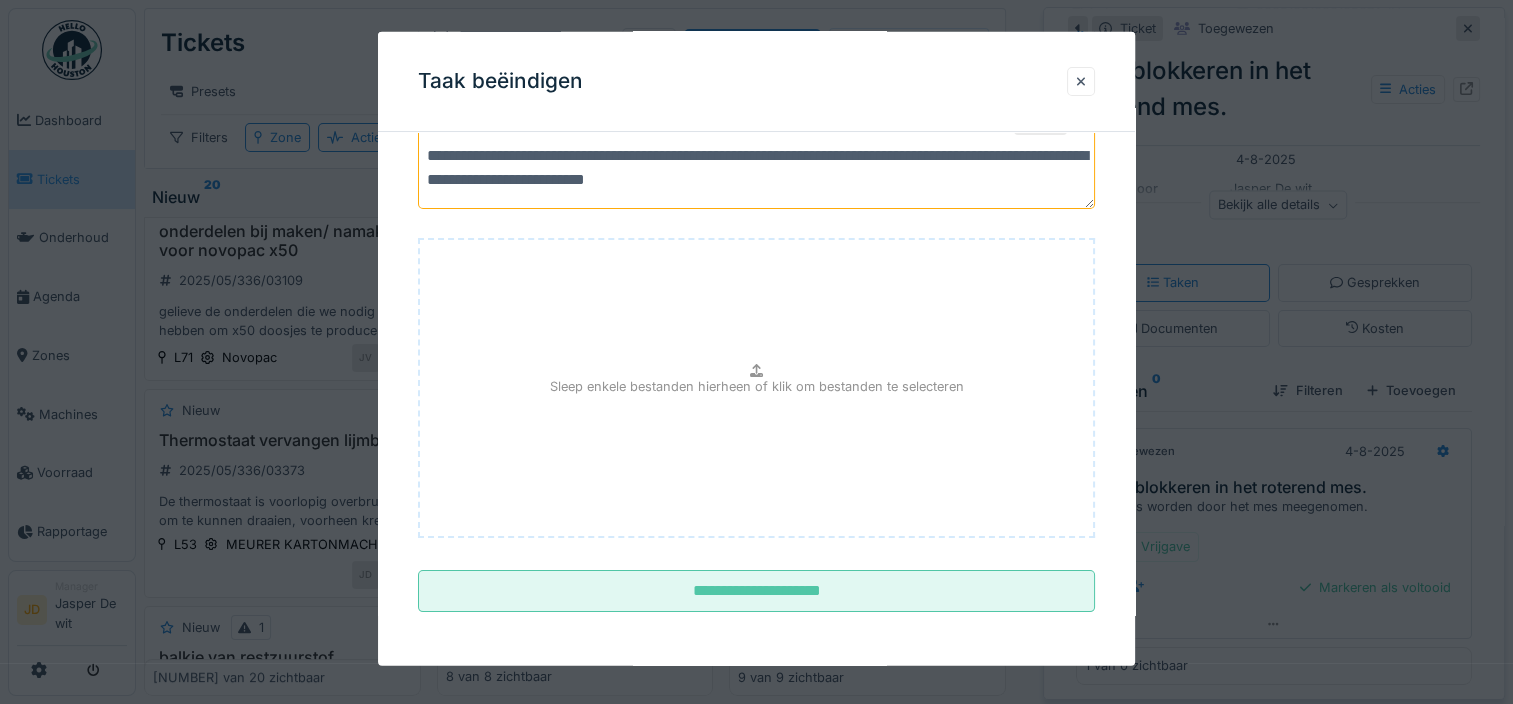 scroll, scrollTop: 180, scrollLeft: 0, axis: vertical 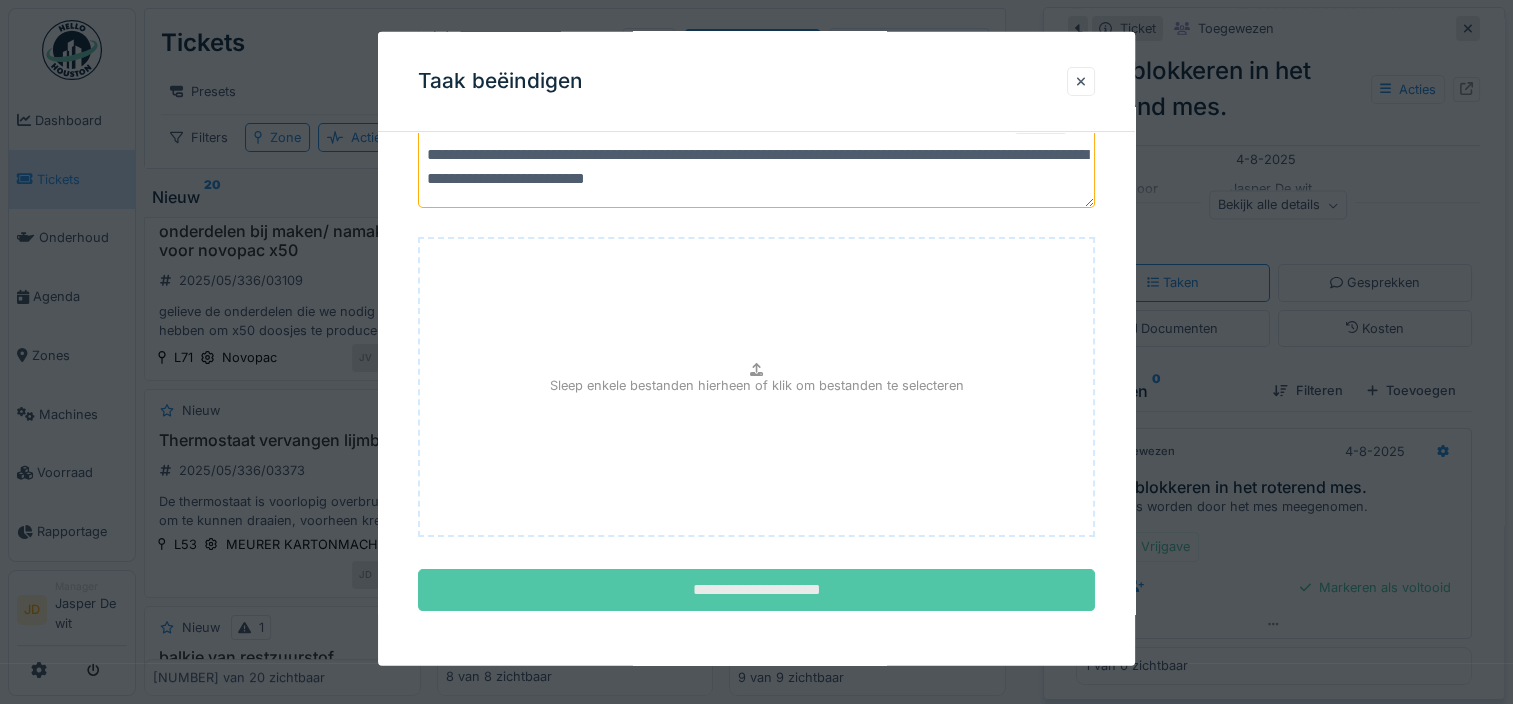 type on "**********" 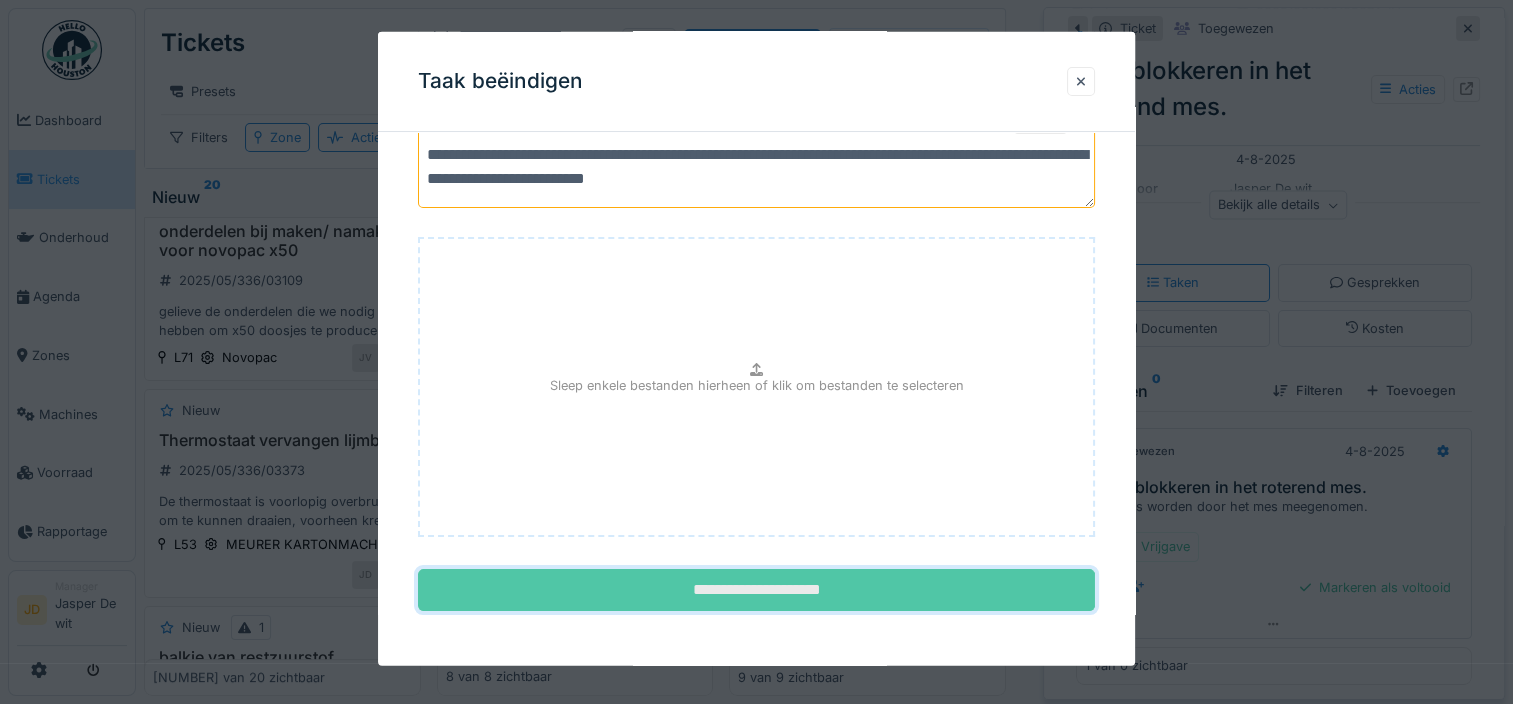 click on "**********" at bounding box center [756, 590] 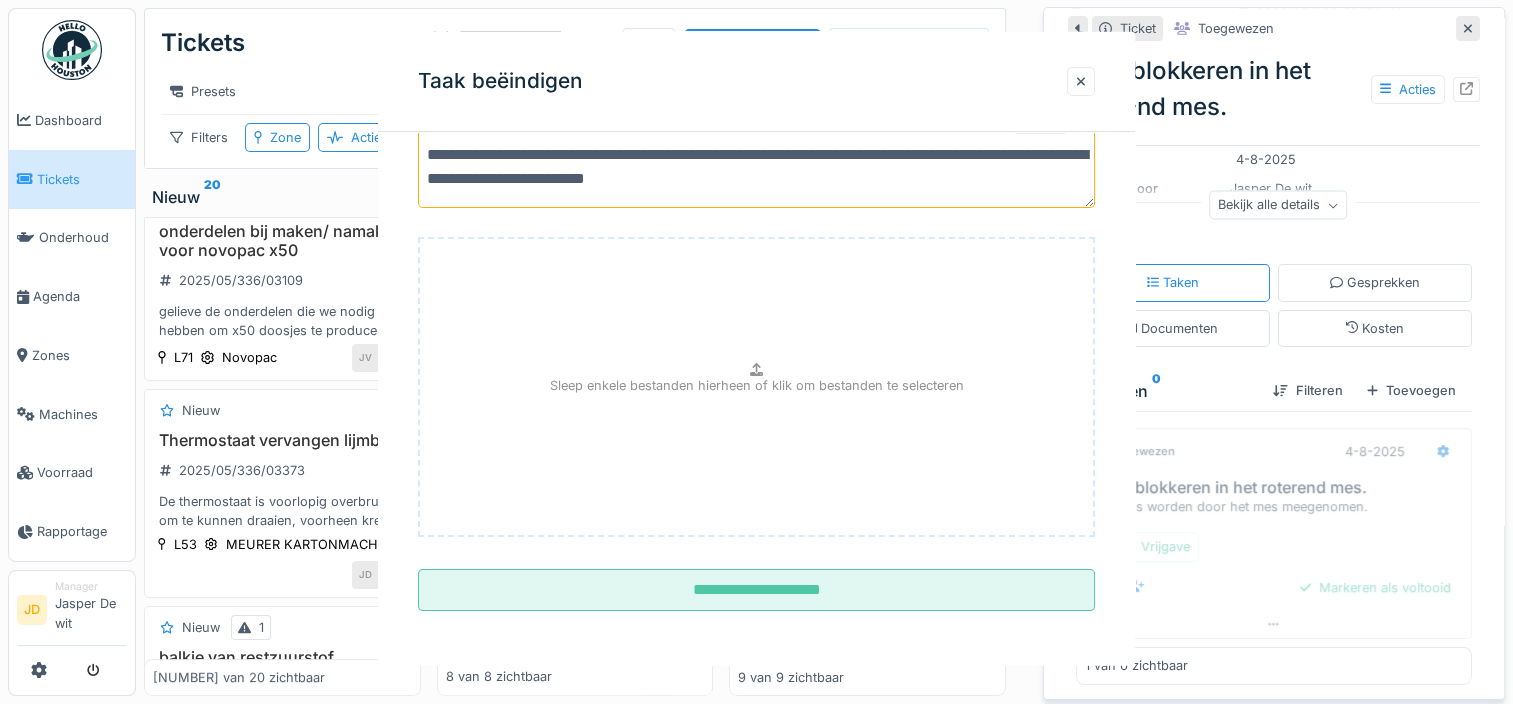 scroll, scrollTop: 0, scrollLeft: 0, axis: both 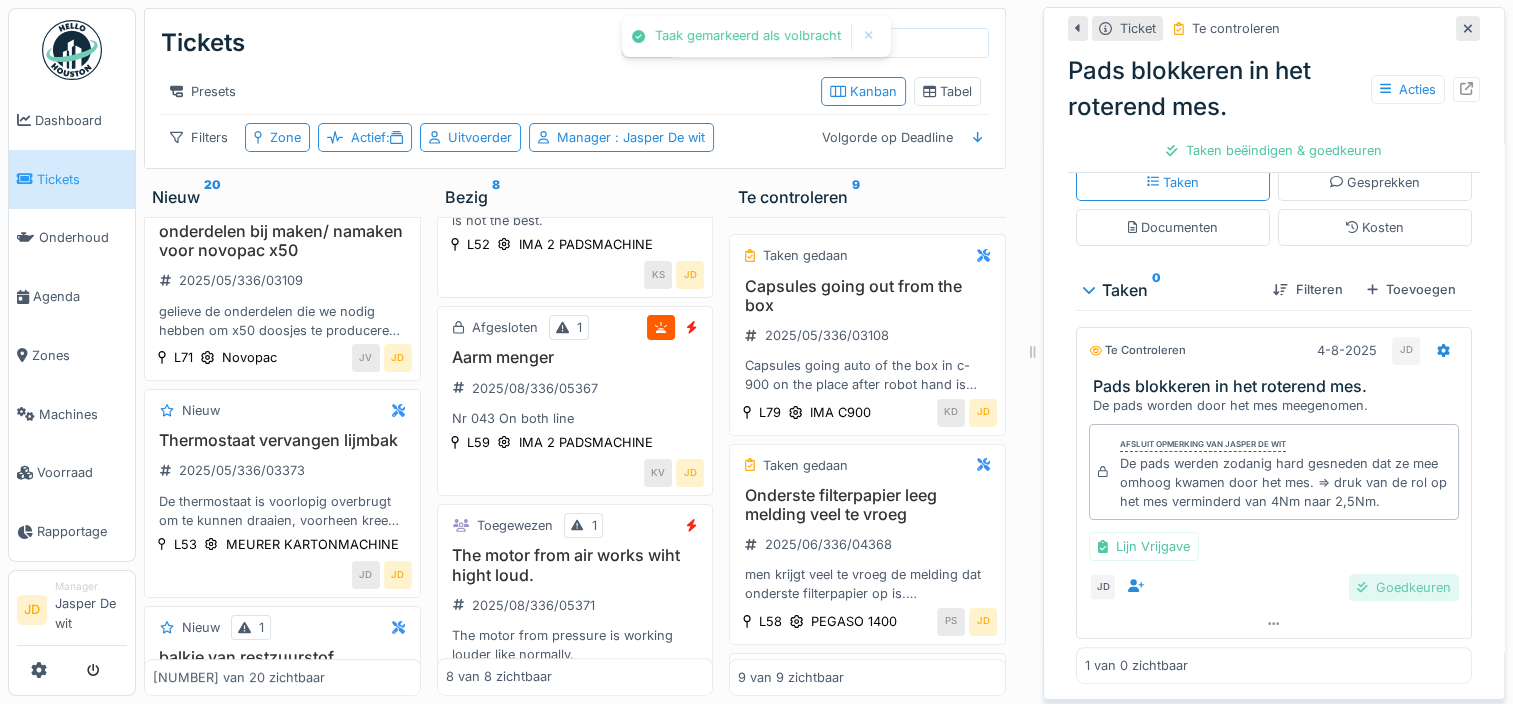 click at bounding box center (1362, 587) 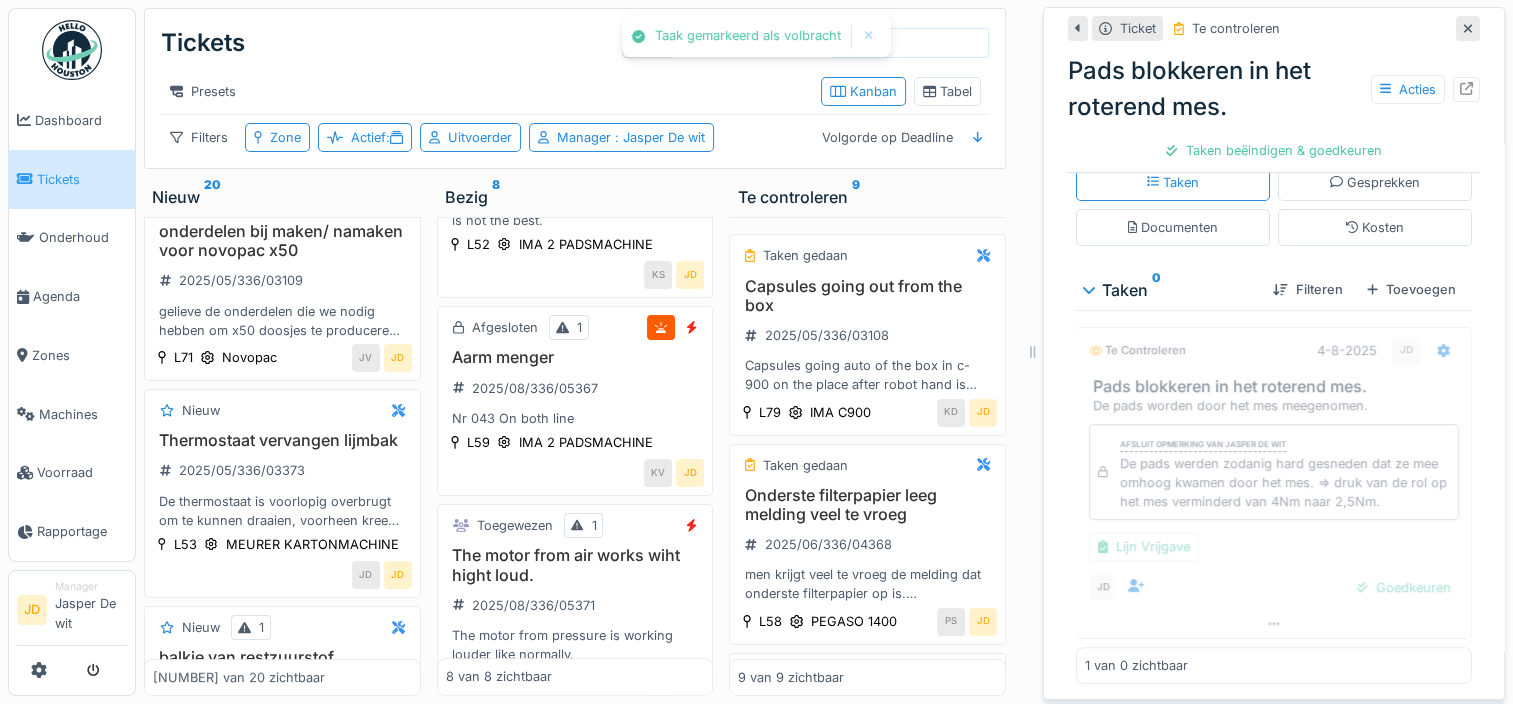 scroll, scrollTop: 277, scrollLeft: 0, axis: vertical 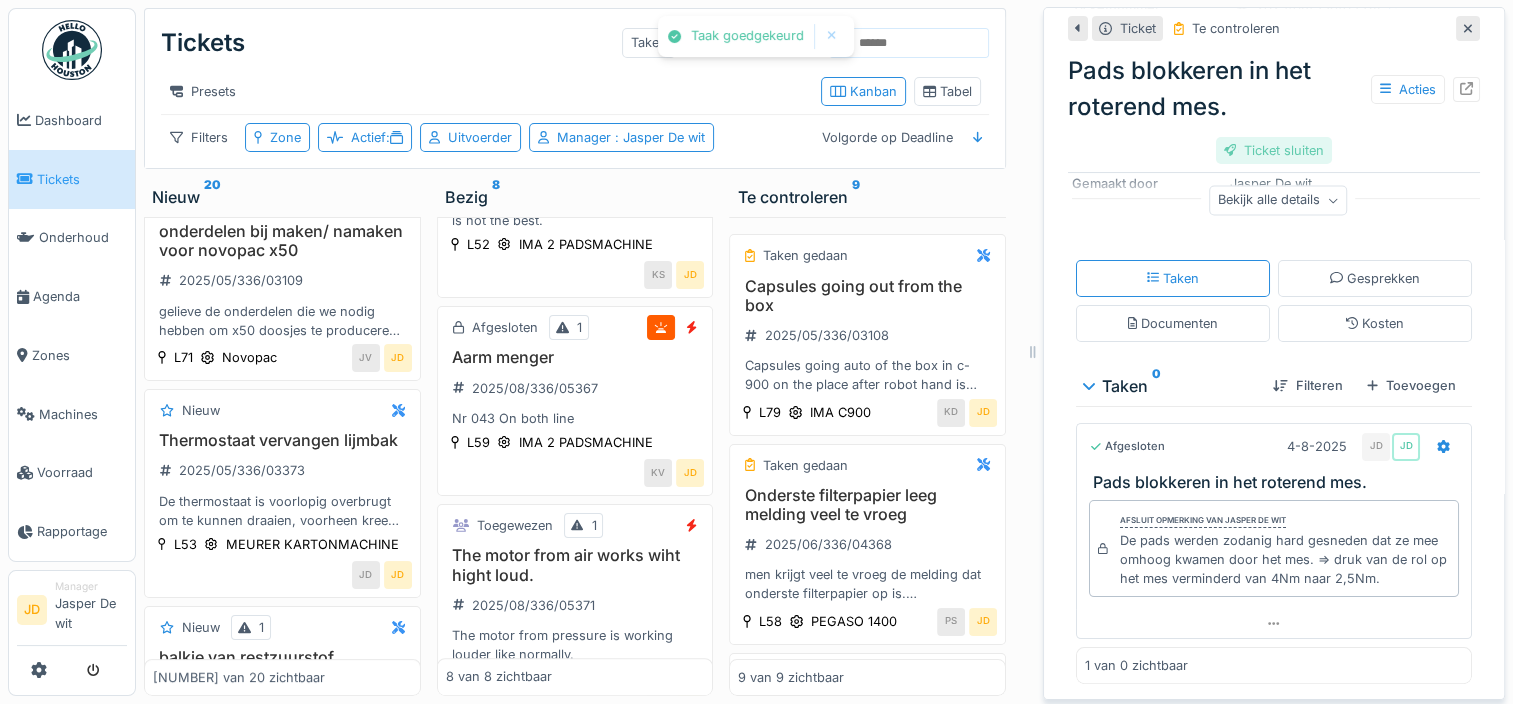click on "Ticket sluiten" at bounding box center [1274, 150] 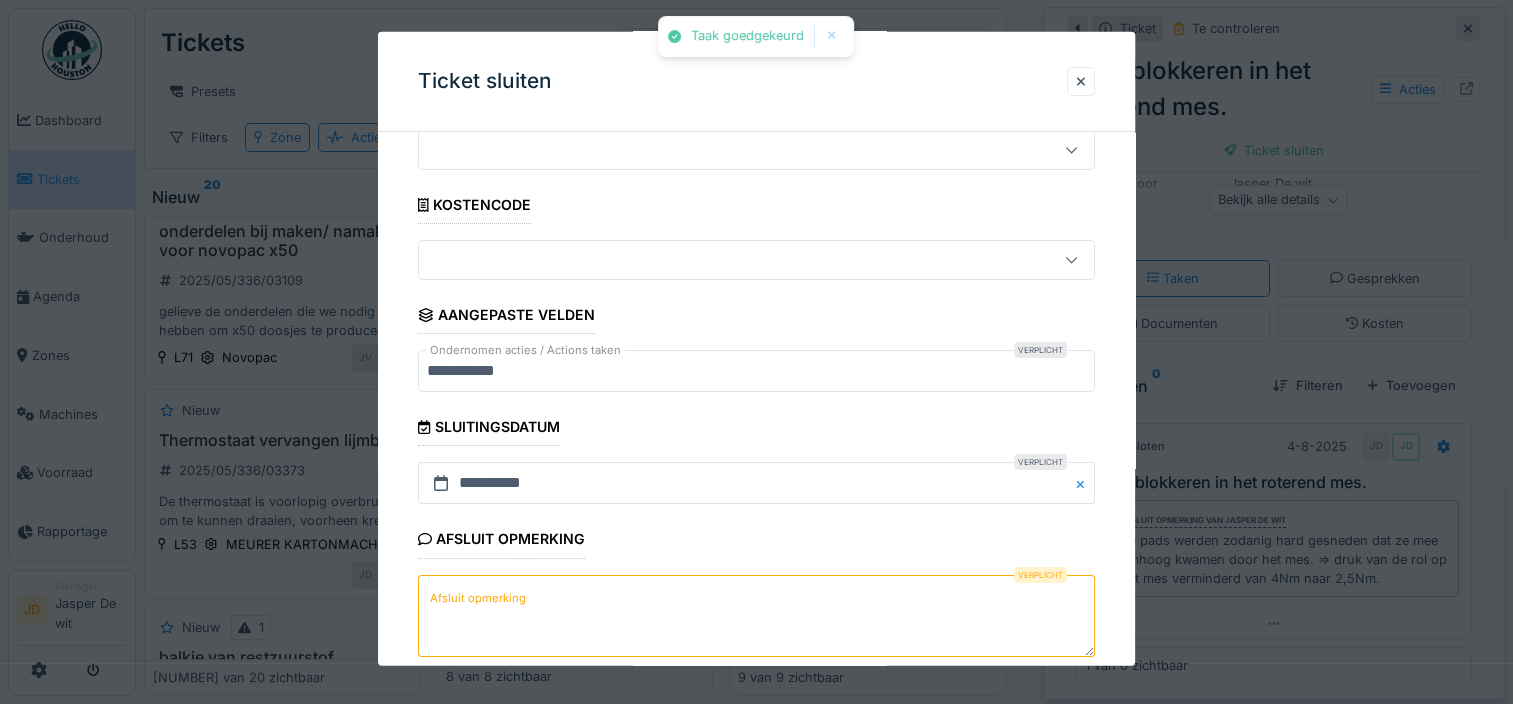 scroll, scrollTop: 179, scrollLeft: 0, axis: vertical 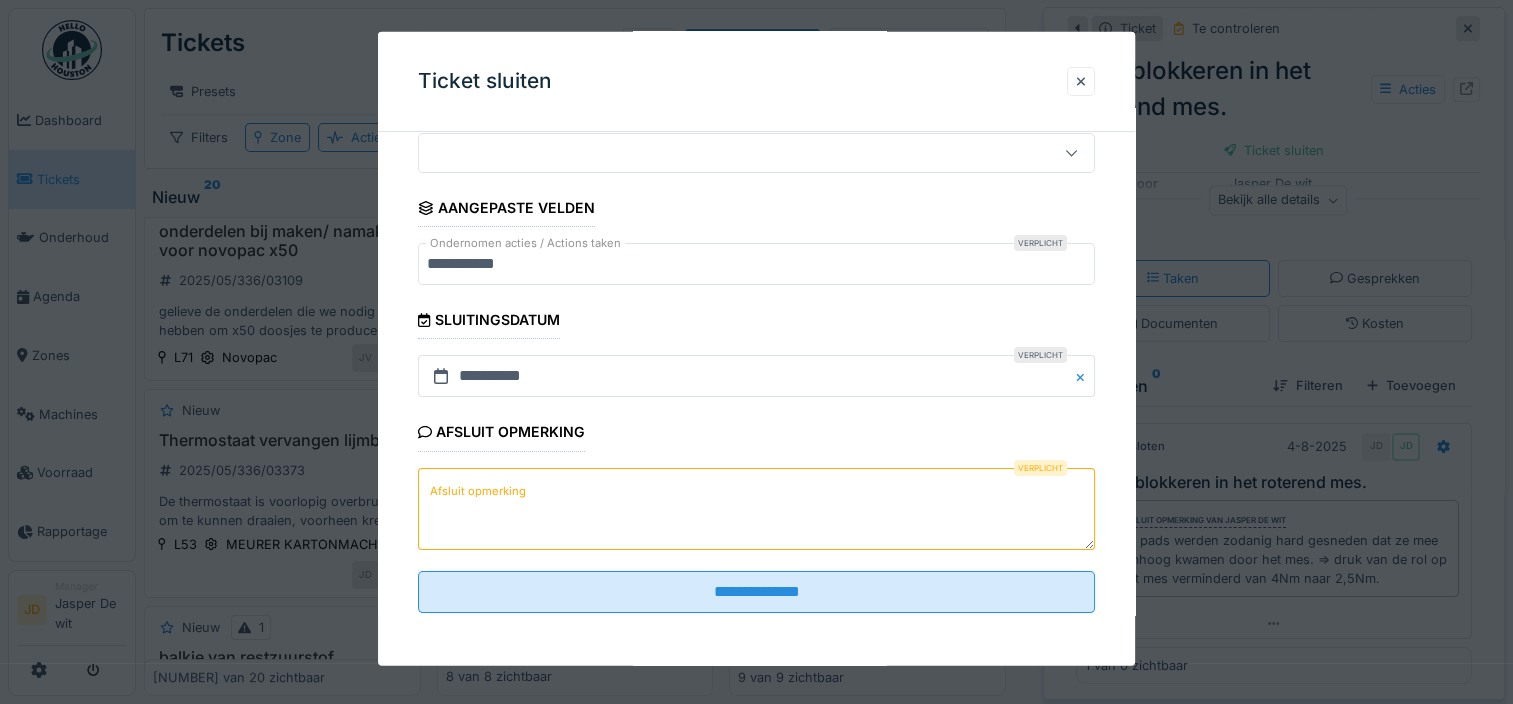 click on "Afsluit opmerking" at bounding box center [756, 508] 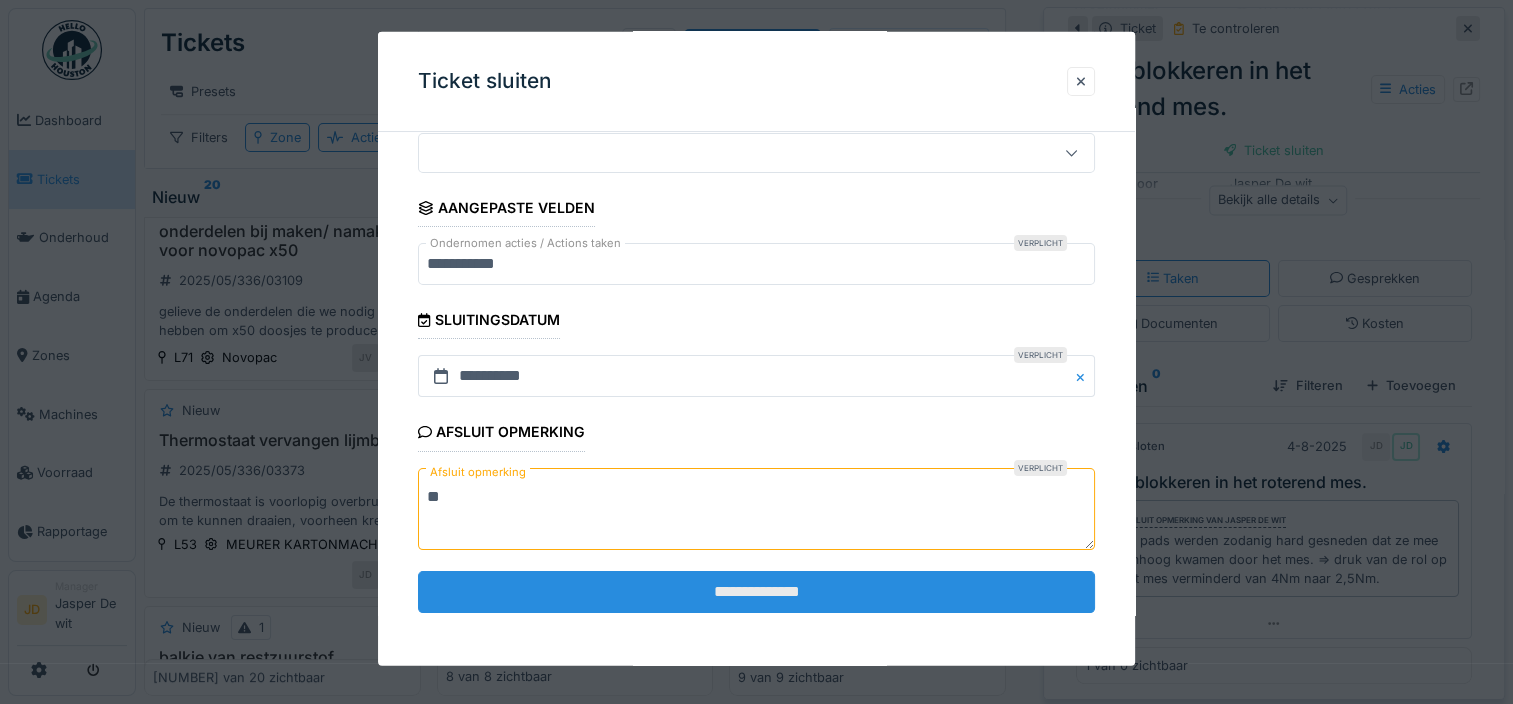 type on "**" 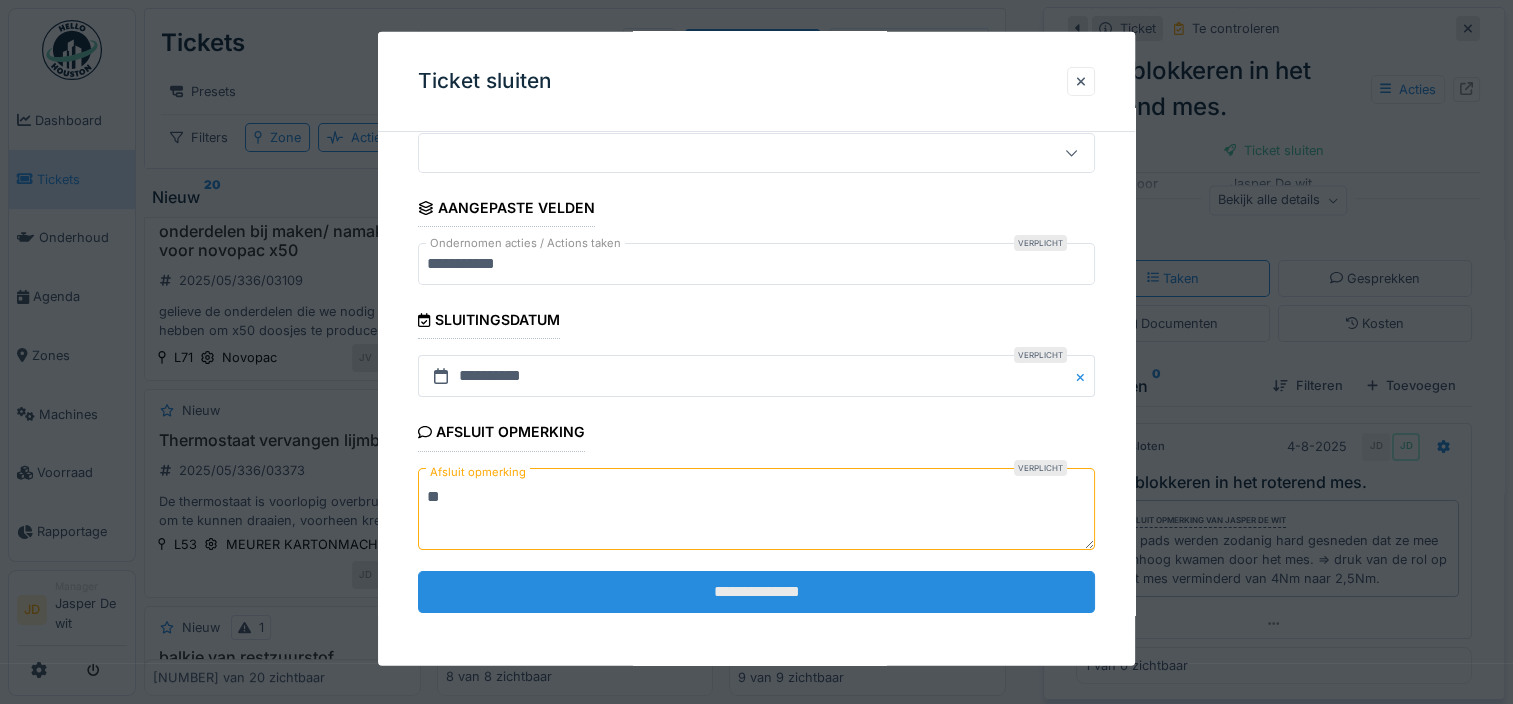 click on "**********" at bounding box center [756, 591] 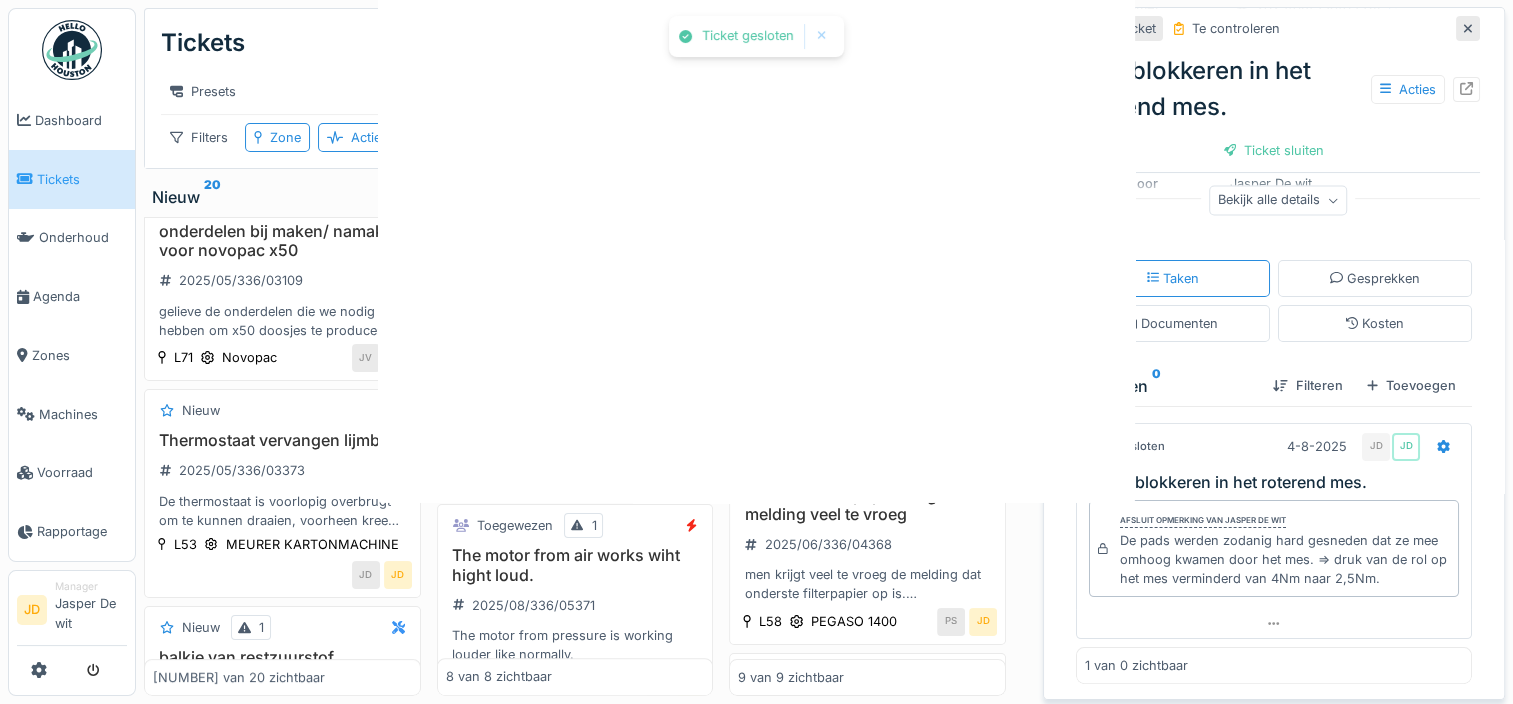 scroll, scrollTop: 0, scrollLeft: 0, axis: both 